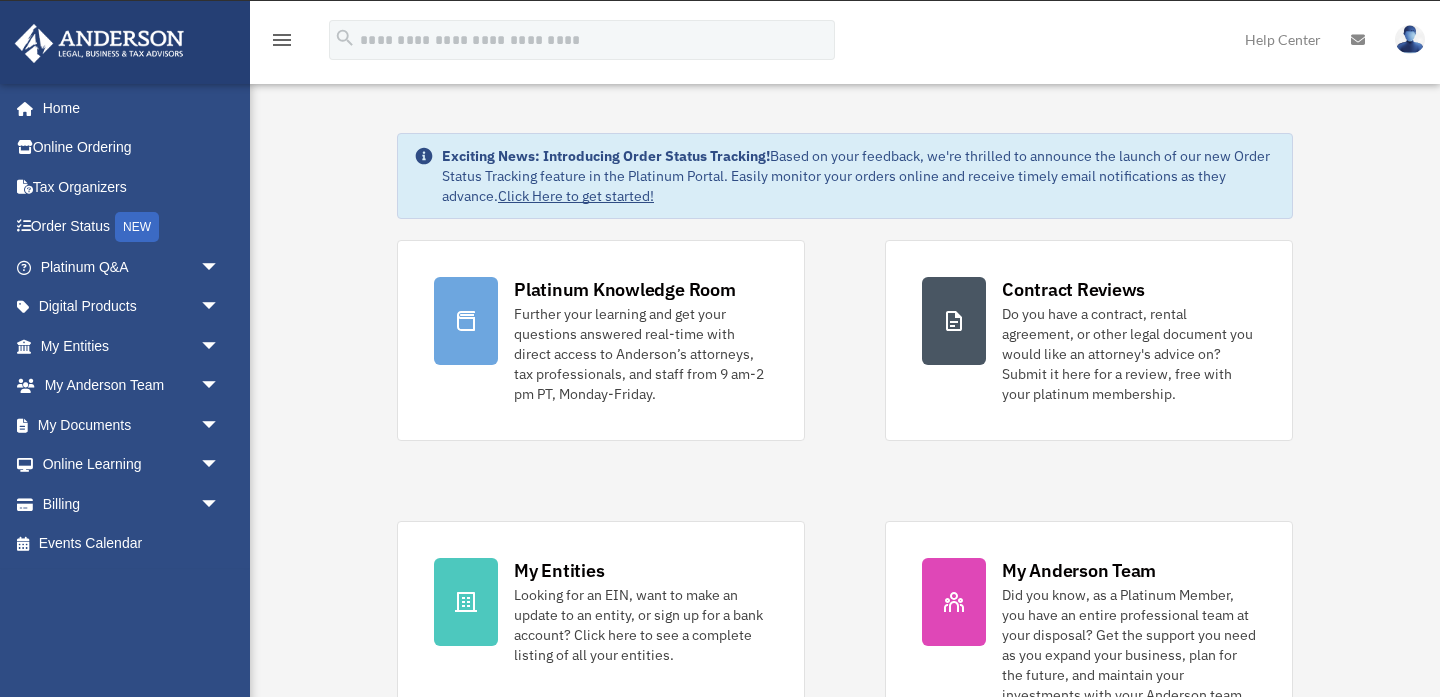 scroll, scrollTop: 0, scrollLeft: 0, axis: both 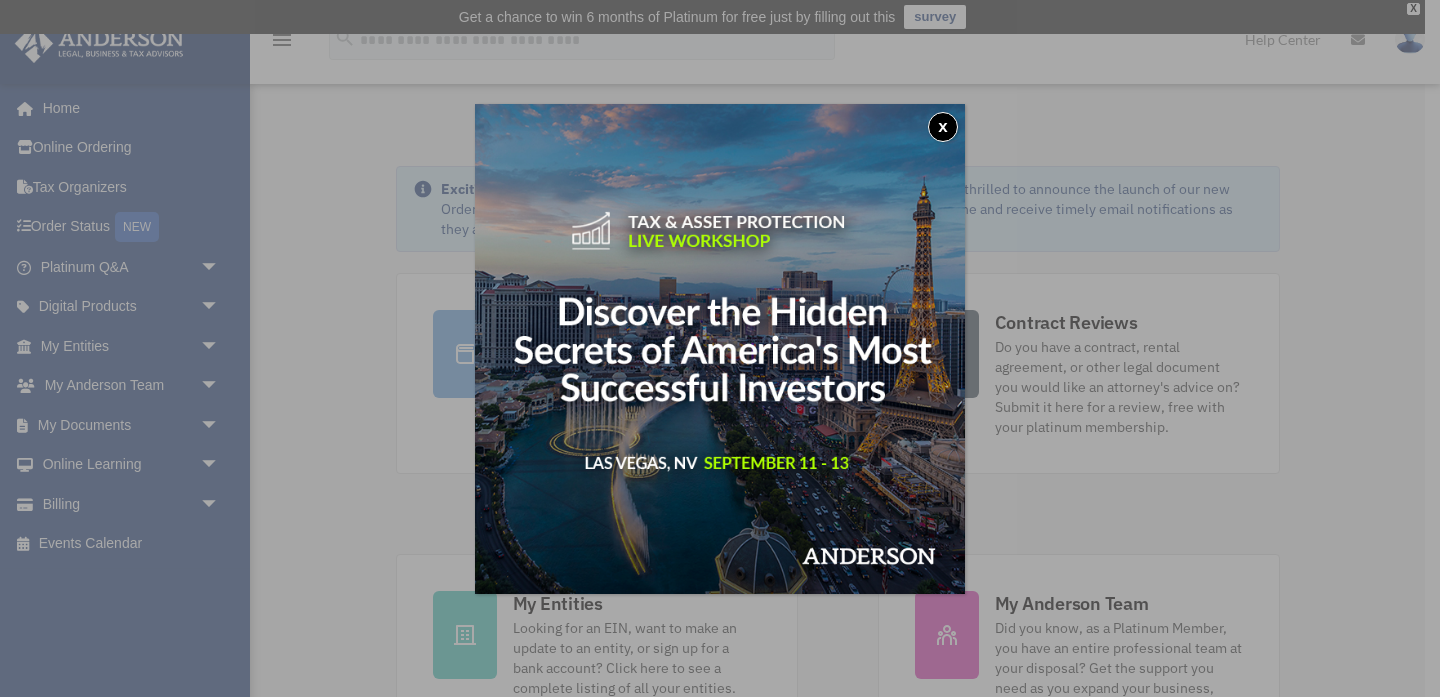 click on "x" at bounding box center (943, 127) 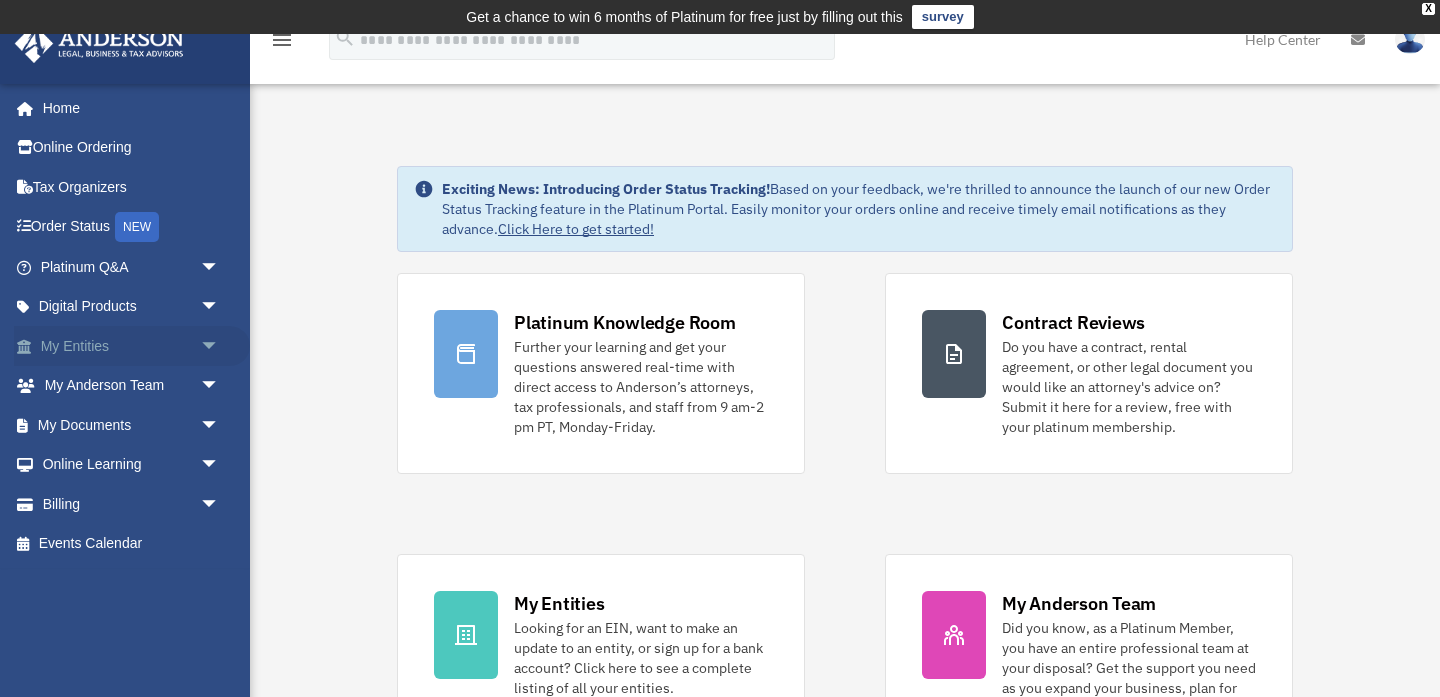 click on "arrow_drop_down" at bounding box center (220, 346) 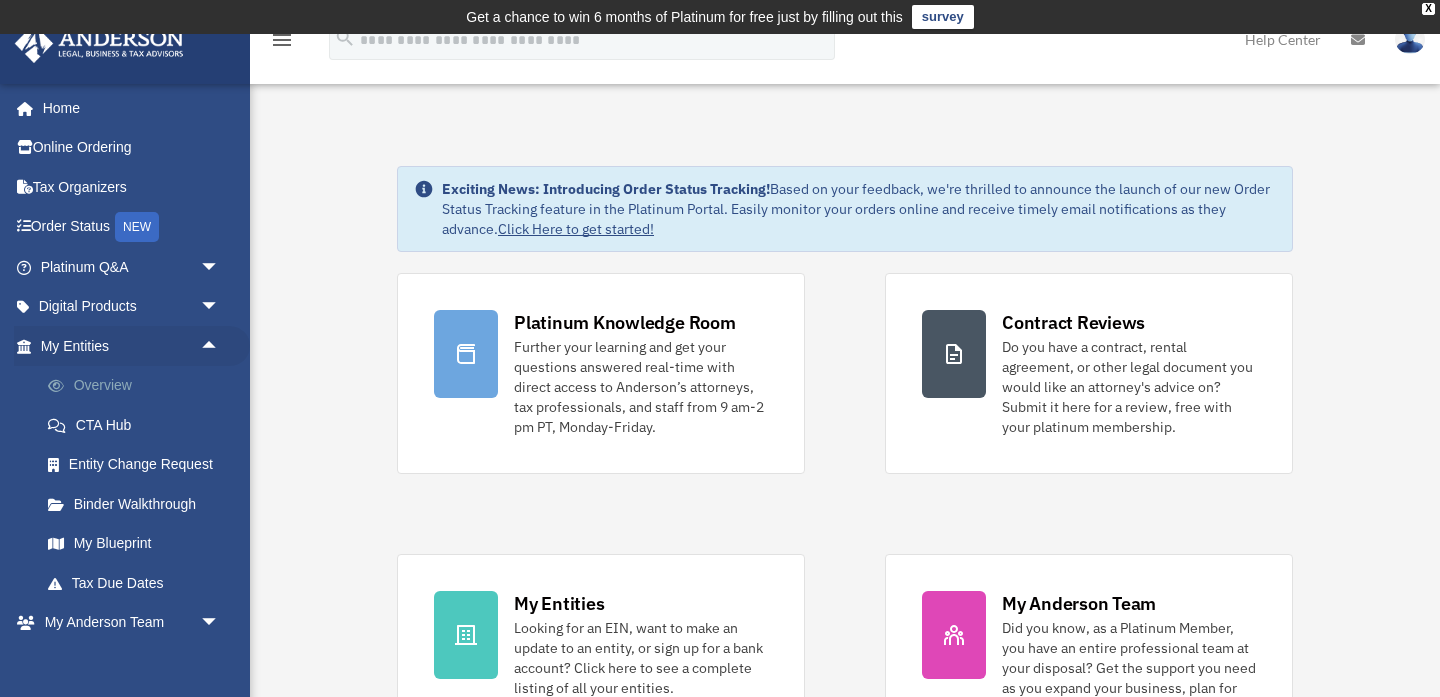 click on "Overview" at bounding box center [139, 386] 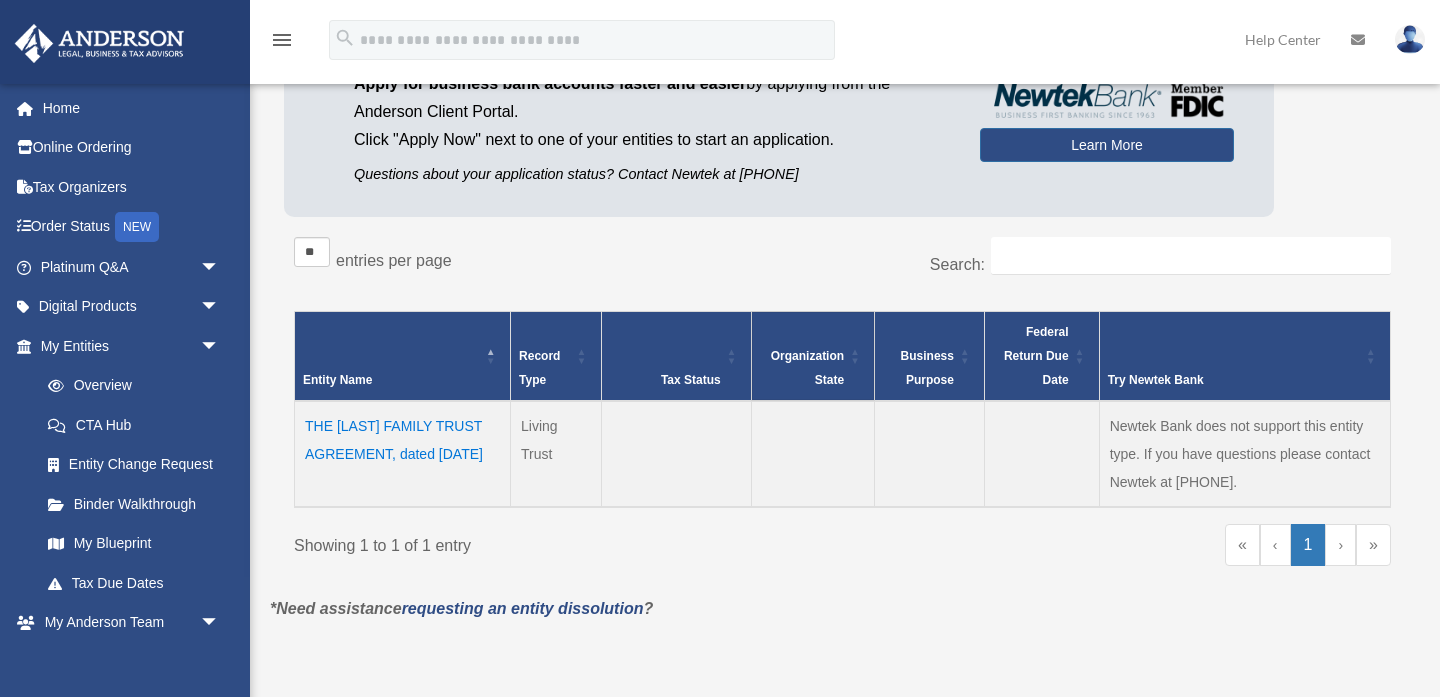 scroll, scrollTop: 230, scrollLeft: 0, axis: vertical 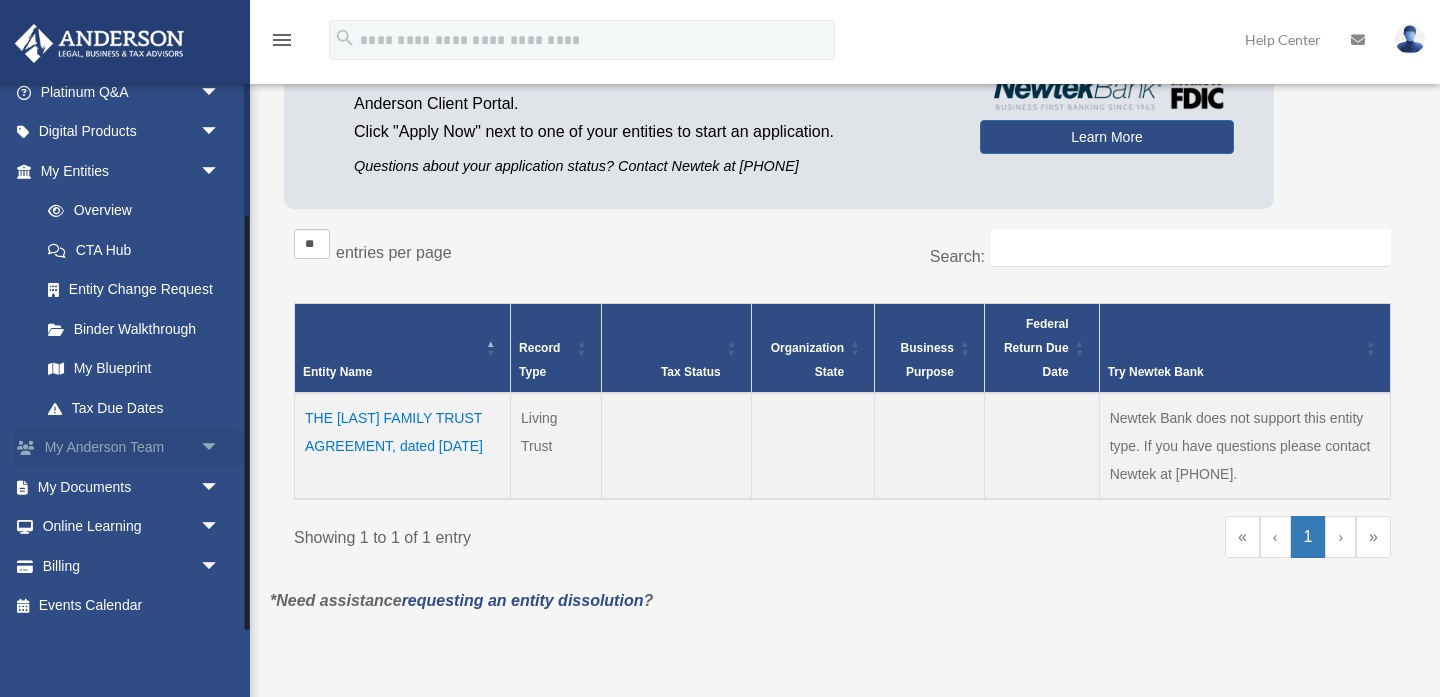 click on "My Anderson Team arrow_drop_down" at bounding box center [132, 448] 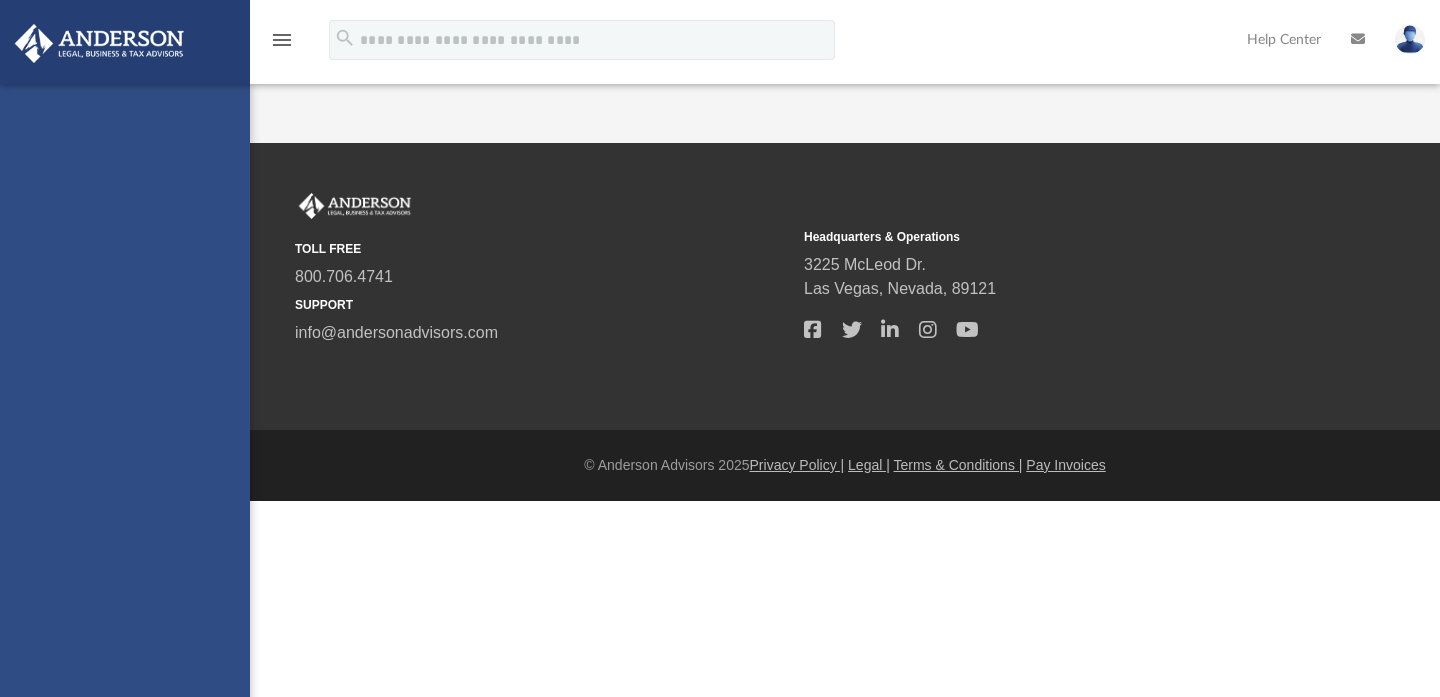 scroll, scrollTop: 0, scrollLeft: 0, axis: both 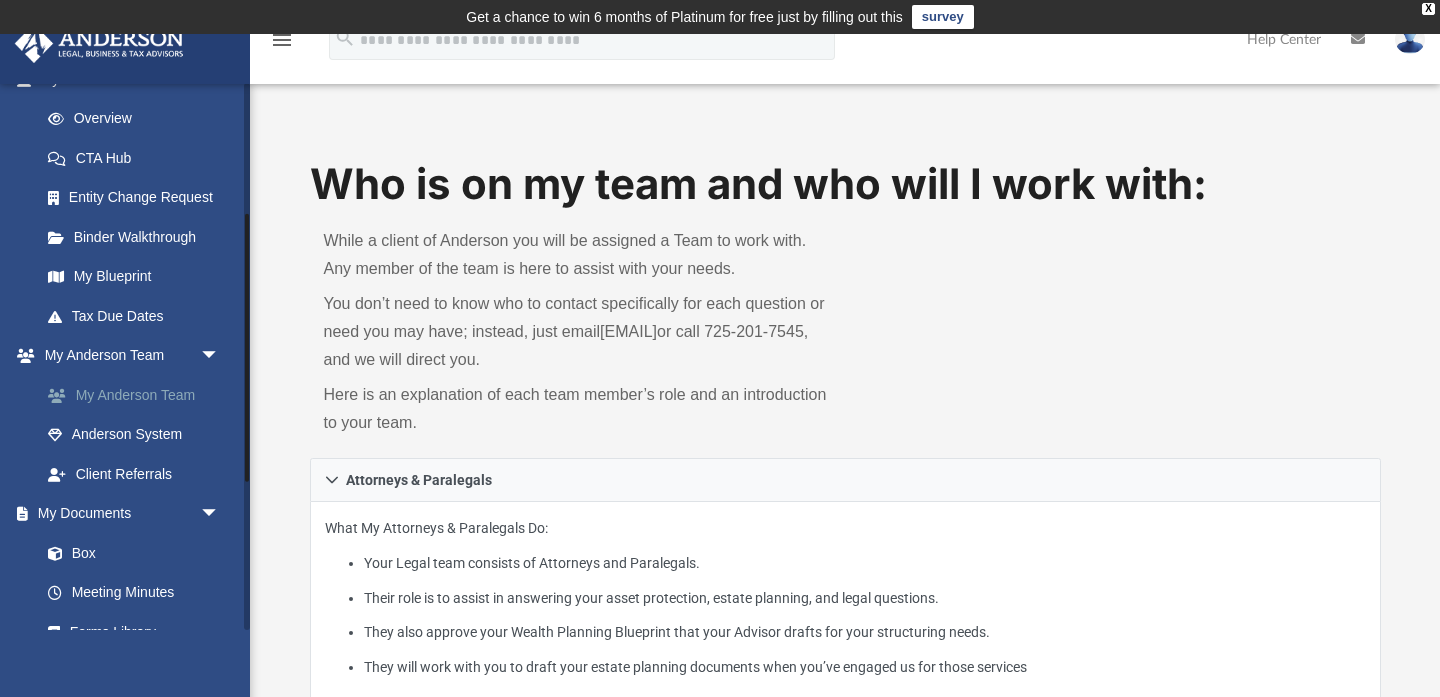 click on "My Anderson Team" at bounding box center (139, 395) 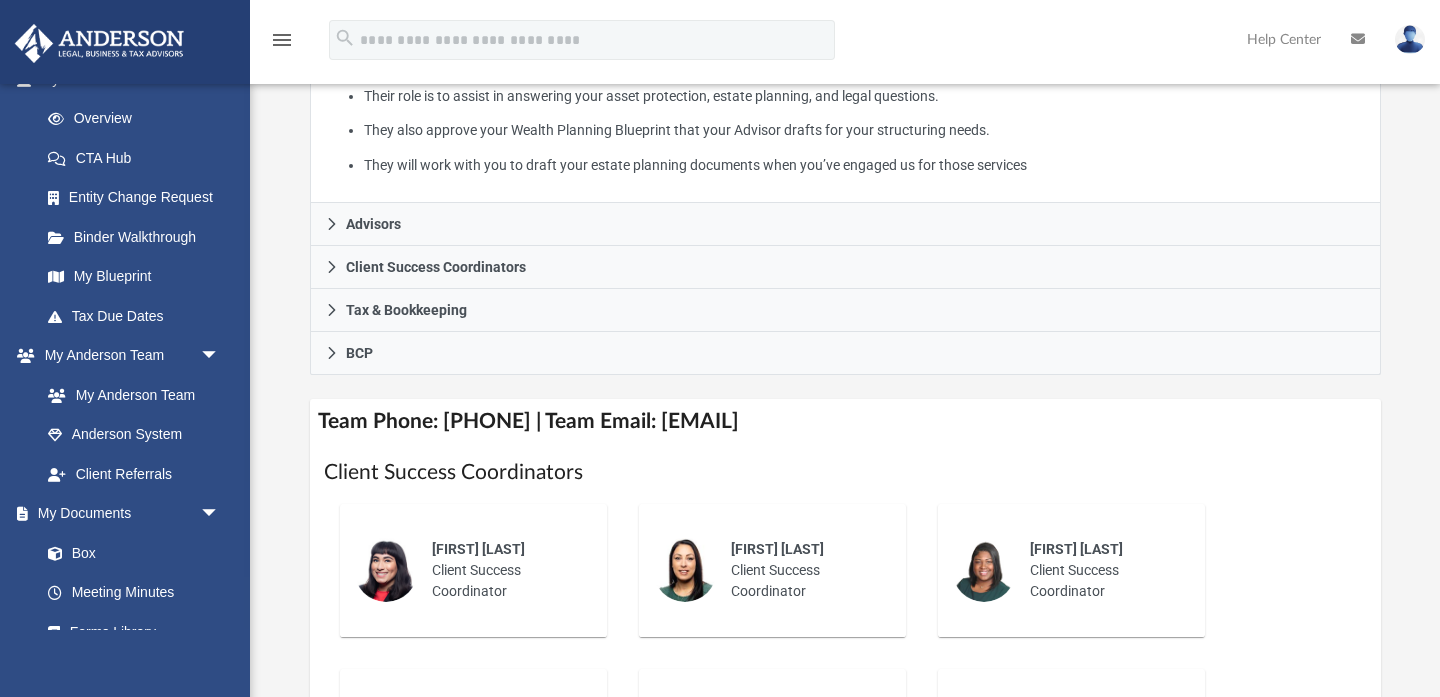 scroll, scrollTop: 511, scrollLeft: 0, axis: vertical 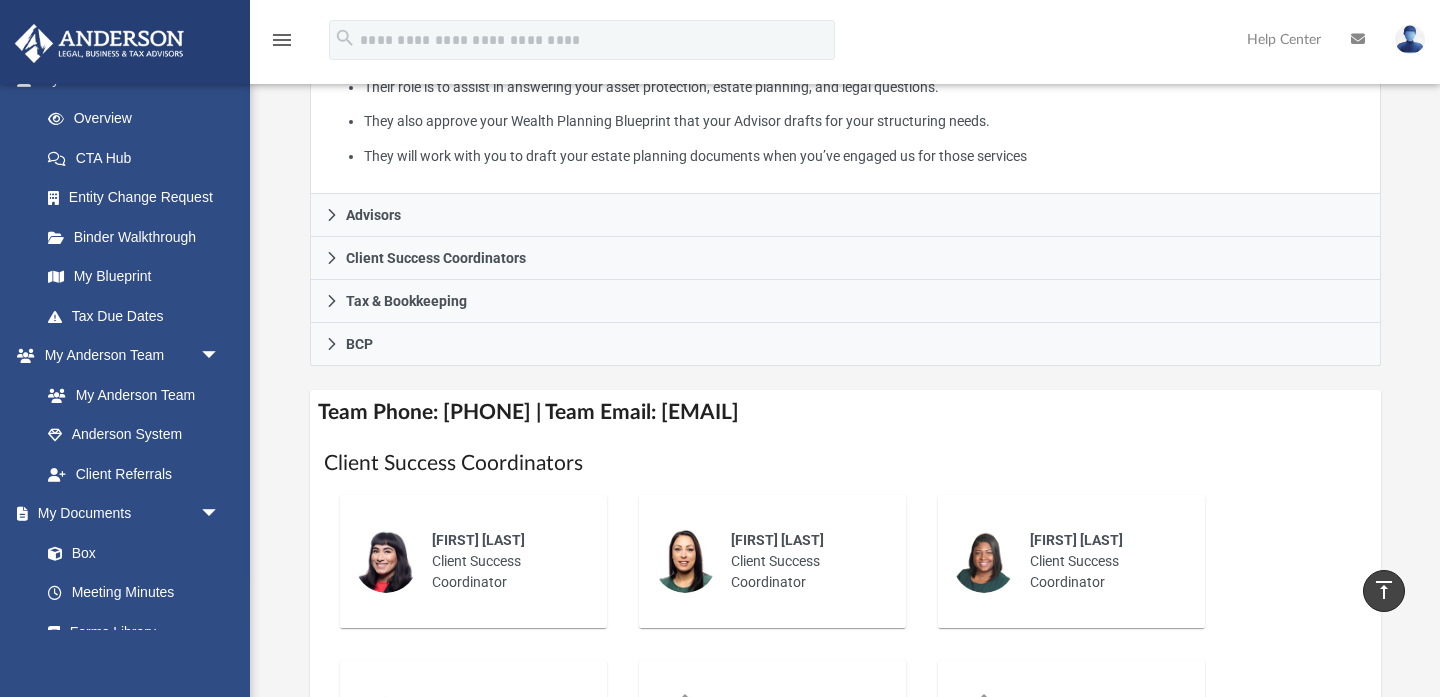 copy on "myteam@andersonadvisors.com" 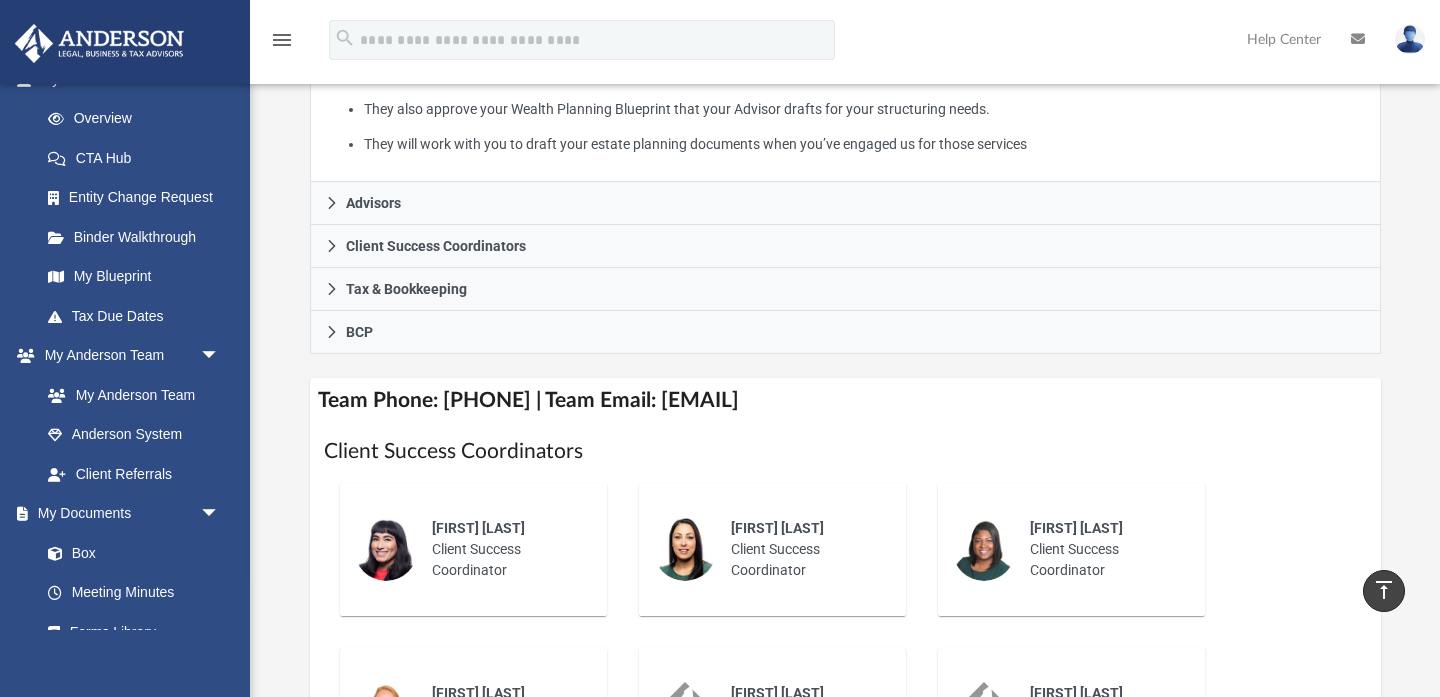 scroll, scrollTop: 531, scrollLeft: 0, axis: vertical 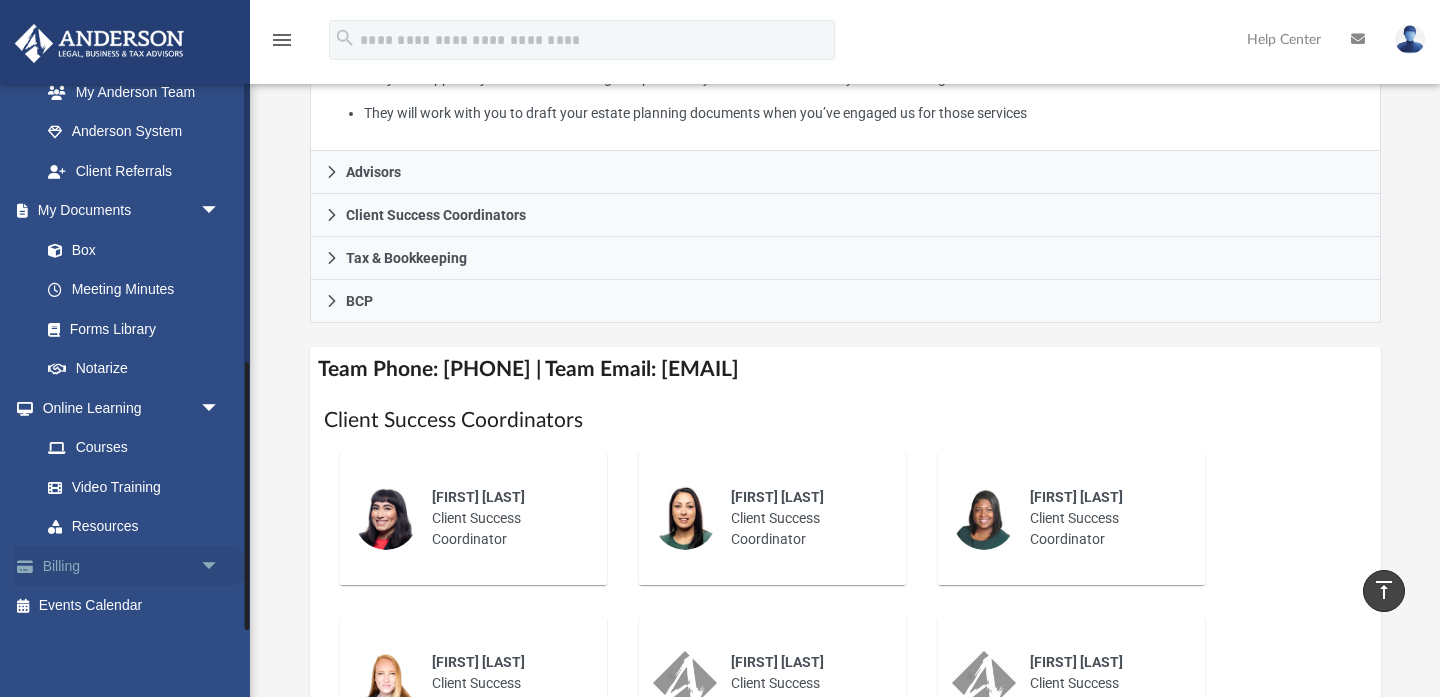 click on "Billing arrow_drop_down" at bounding box center (132, 566) 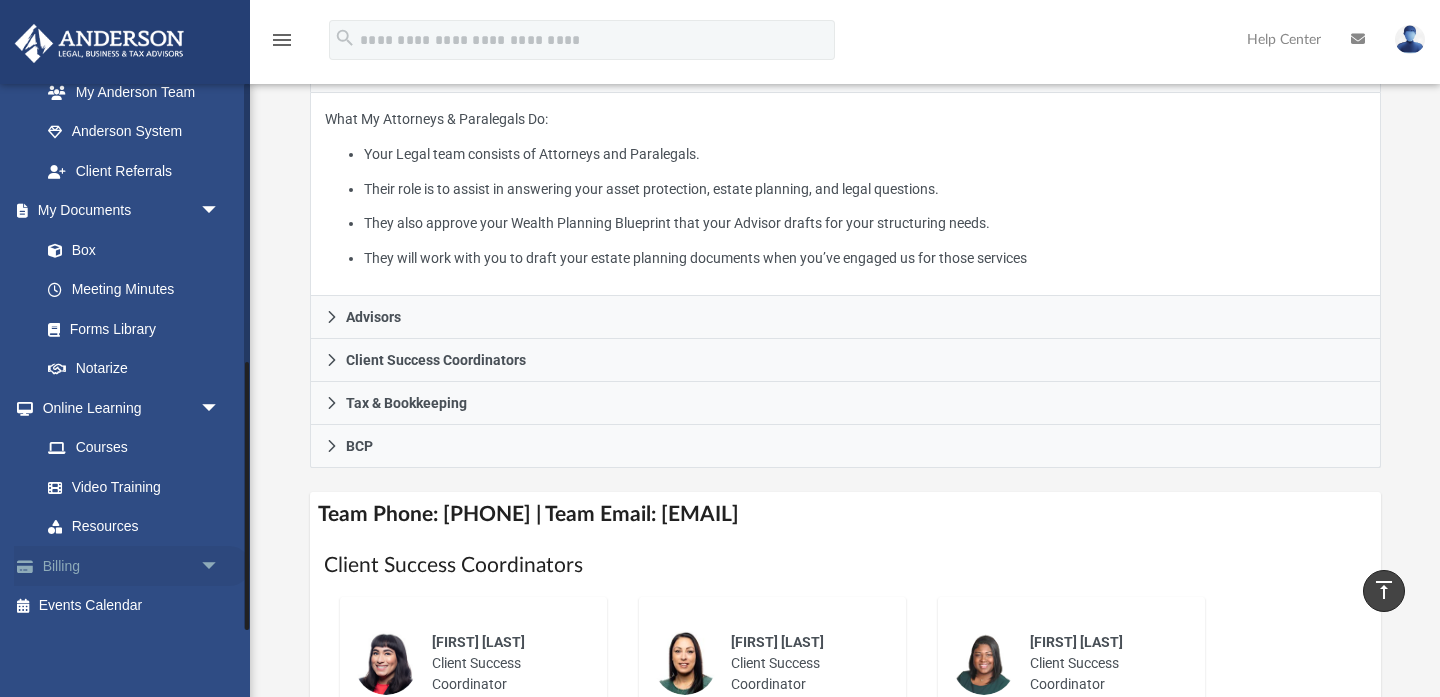 scroll, scrollTop: 363, scrollLeft: 0, axis: vertical 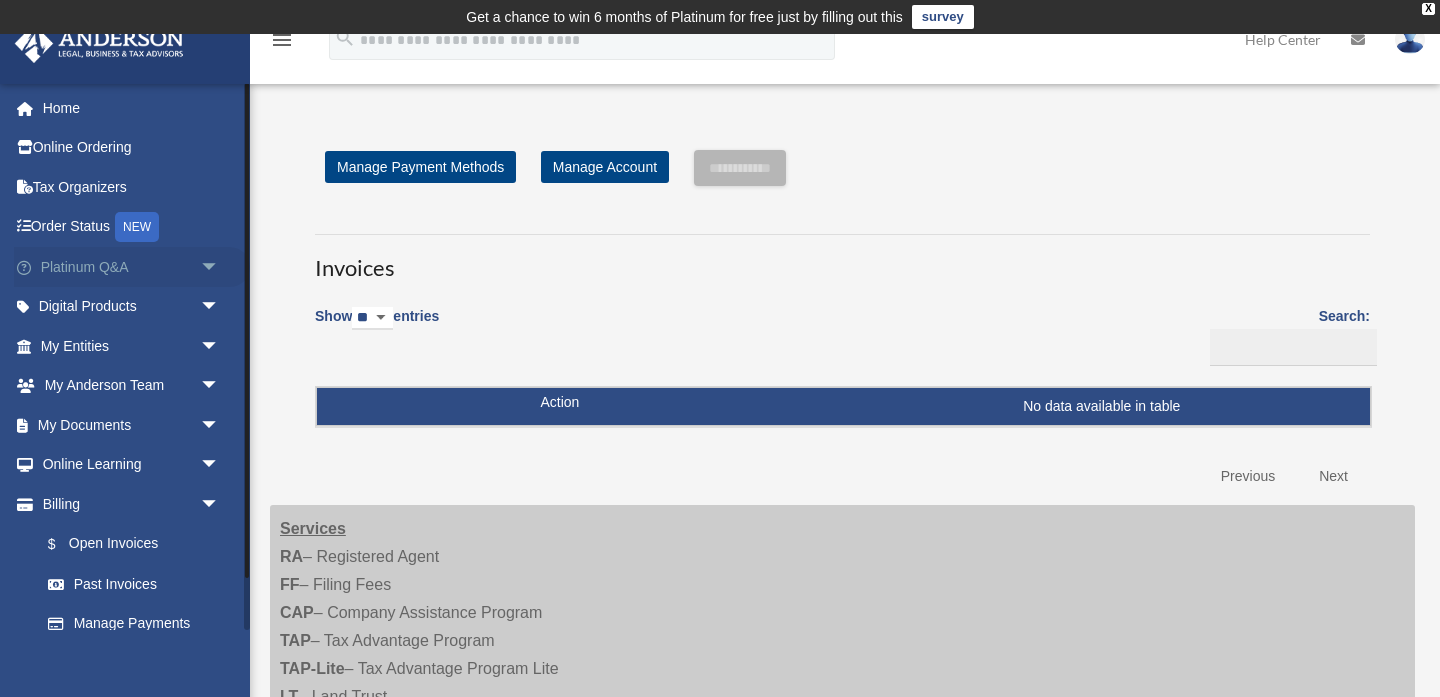 click on "Platinum Q&A arrow_drop_down" at bounding box center (132, 267) 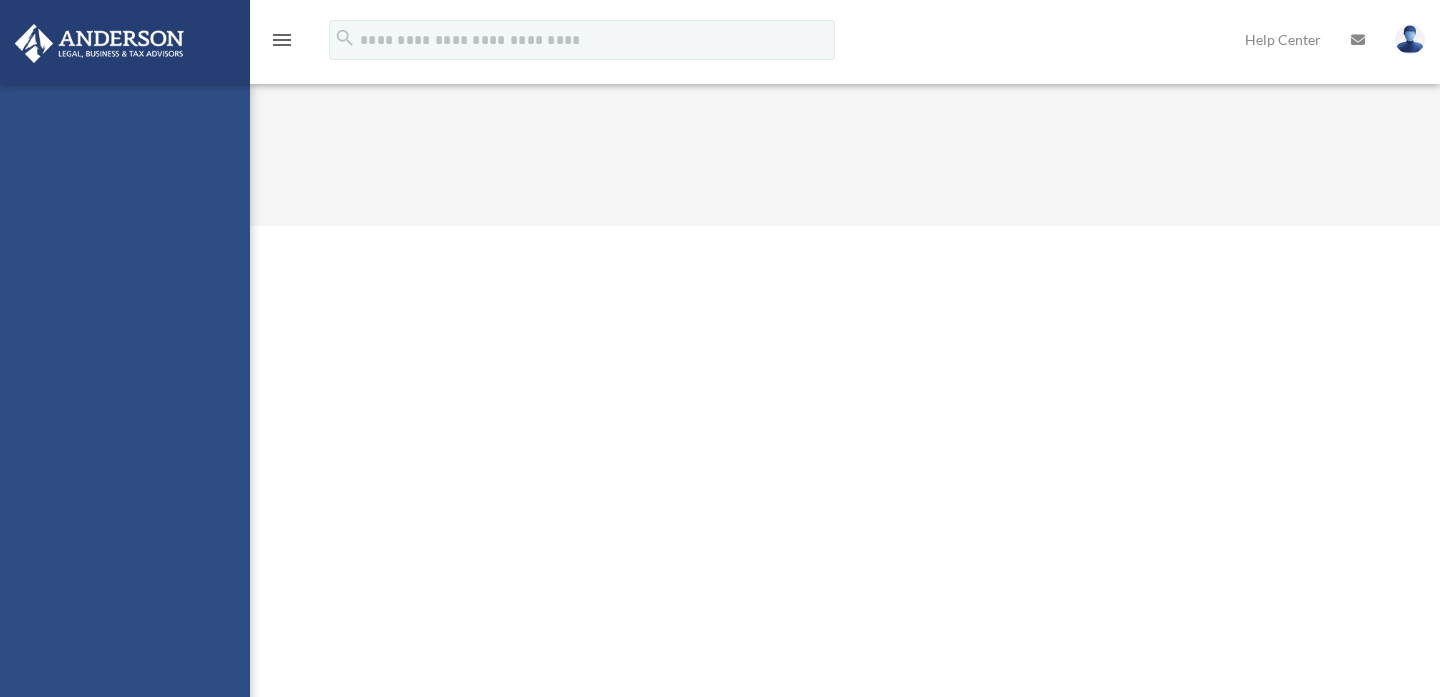 scroll, scrollTop: 0, scrollLeft: 0, axis: both 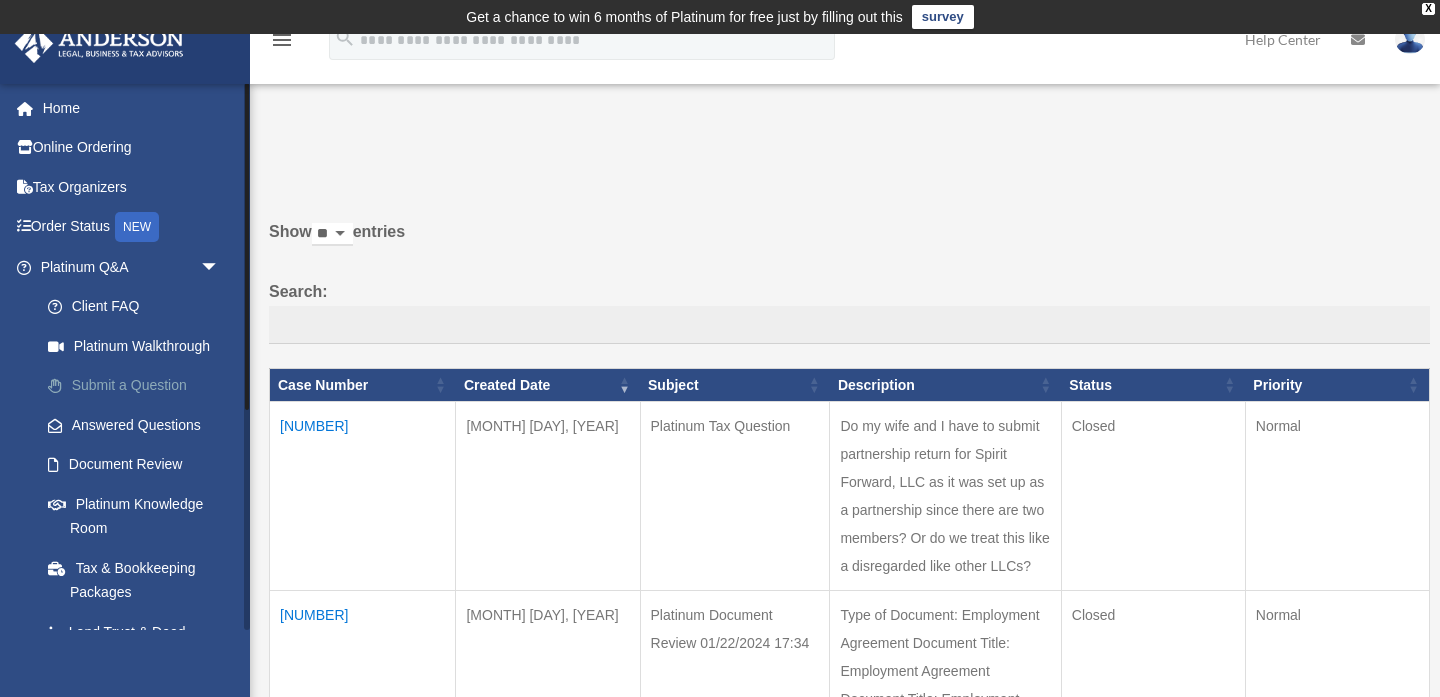 click on "Submit a Question" at bounding box center [139, 386] 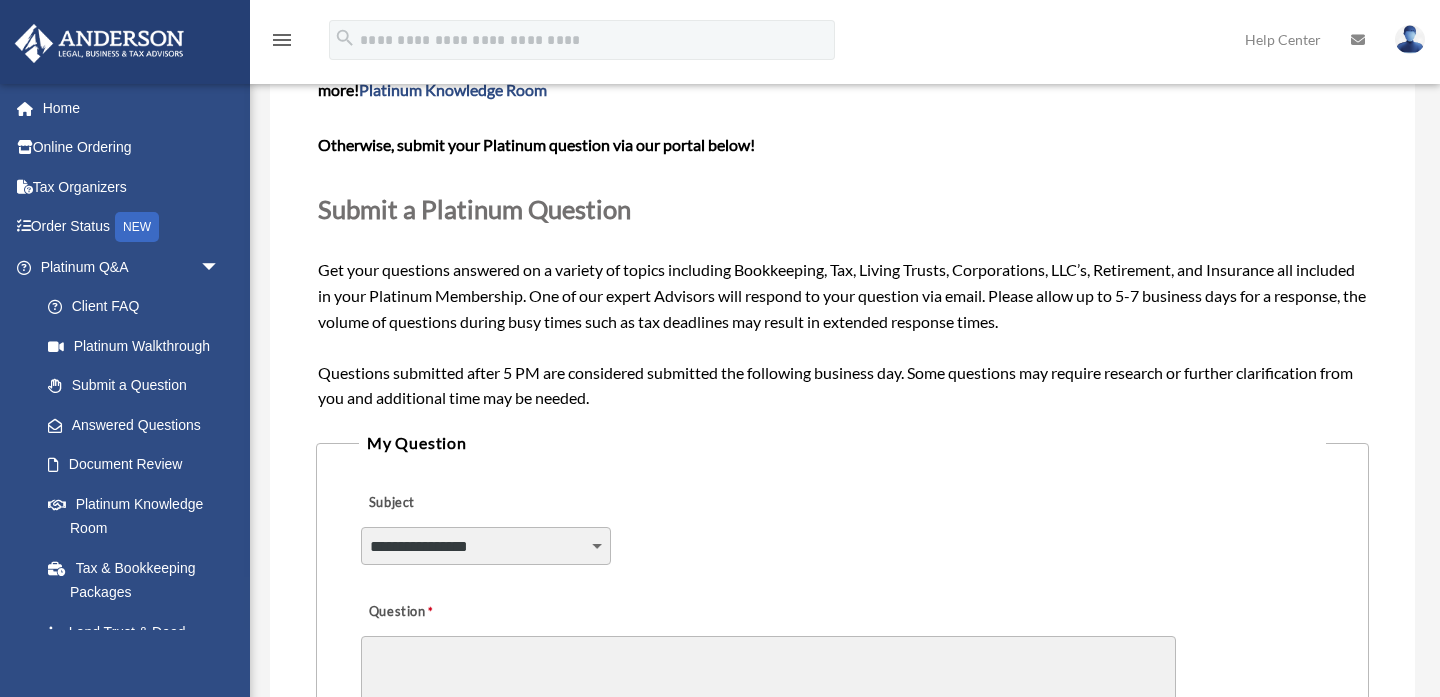 scroll, scrollTop: 420, scrollLeft: 0, axis: vertical 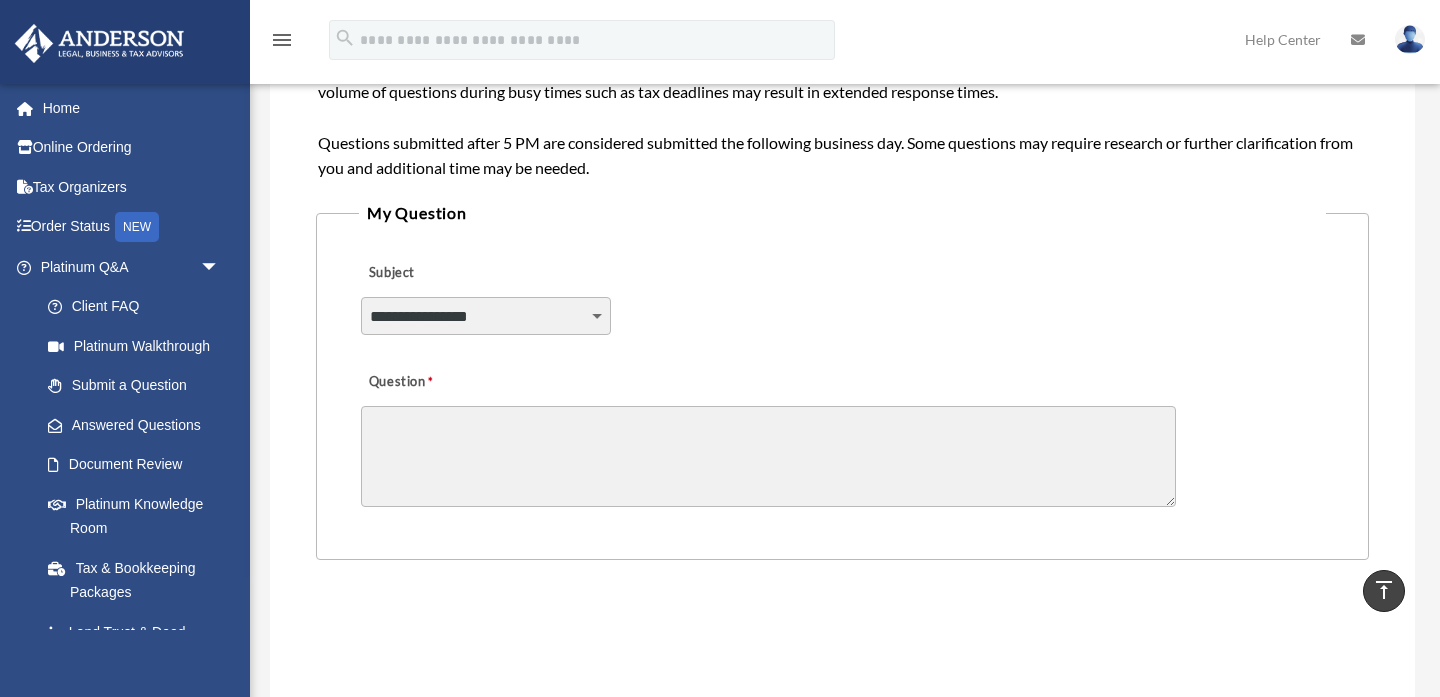 click on "**********" at bounding box center (486, 316) 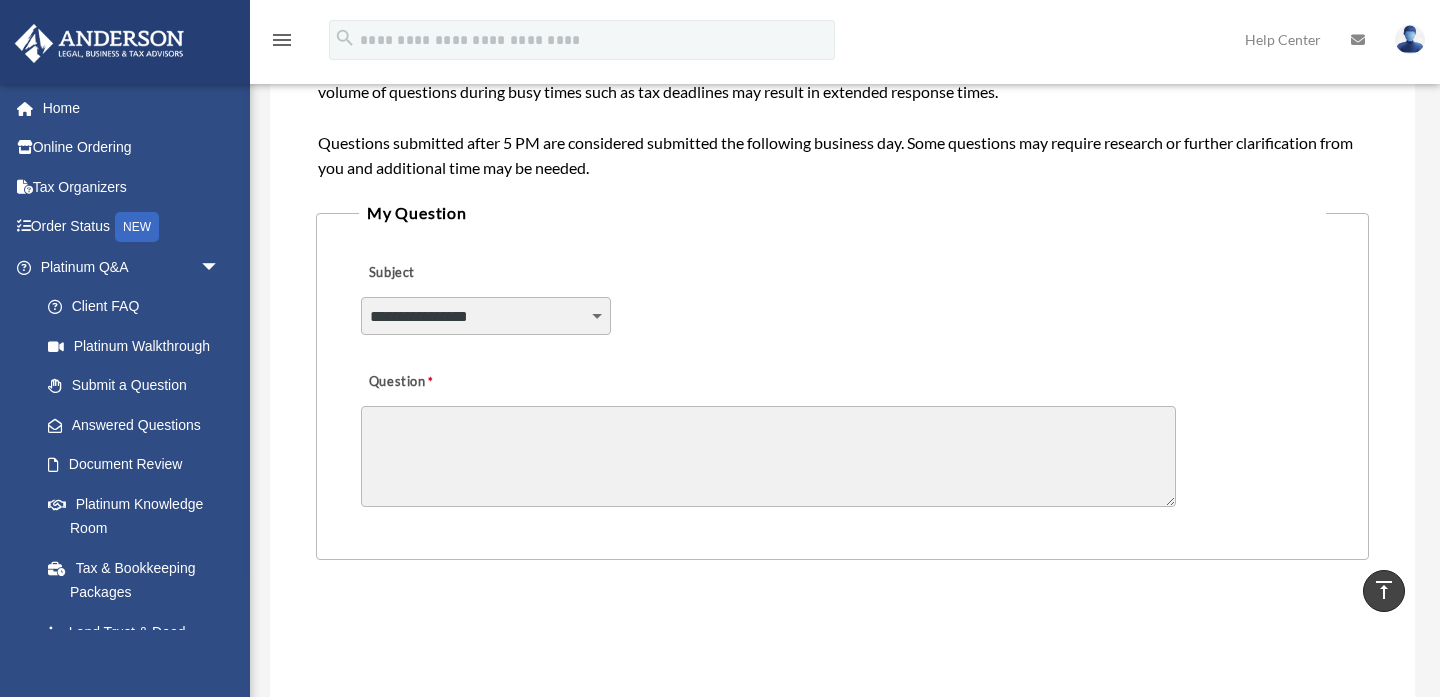 click on "**********" at bounding box center (486, 316) 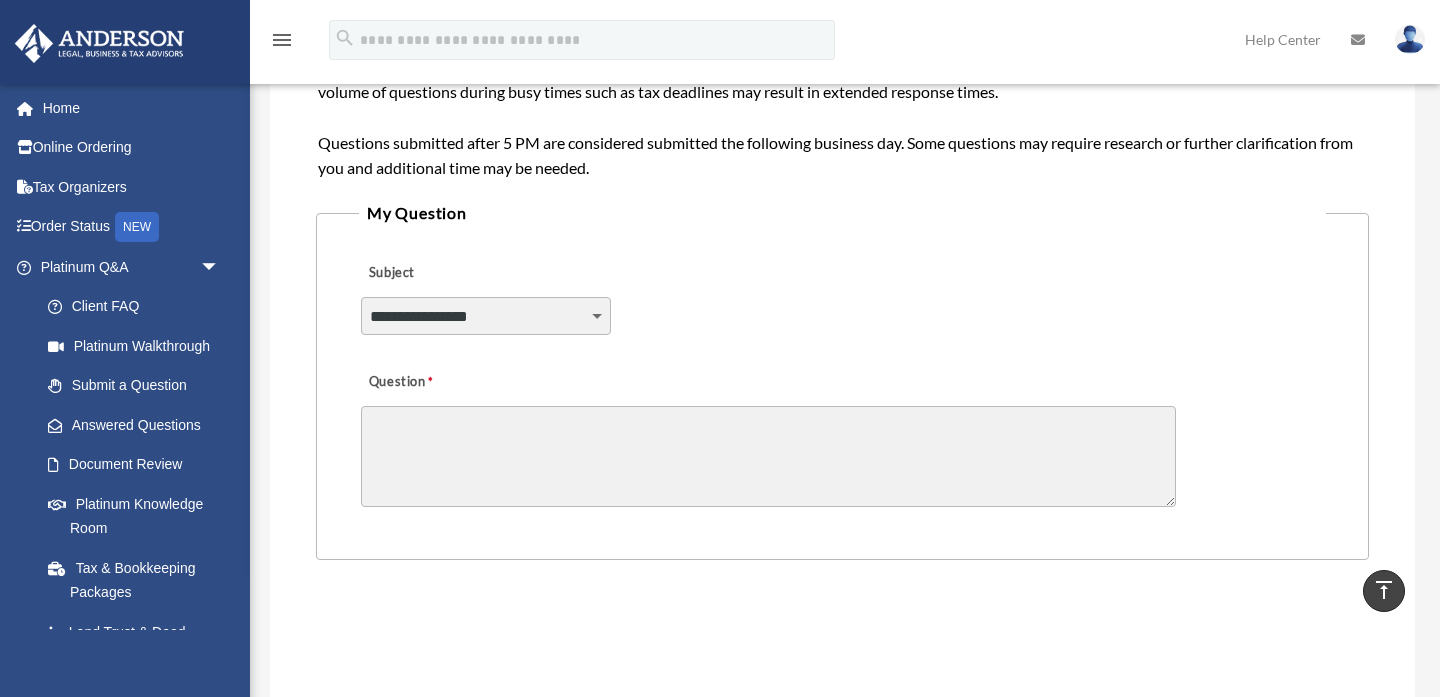 select on "******" 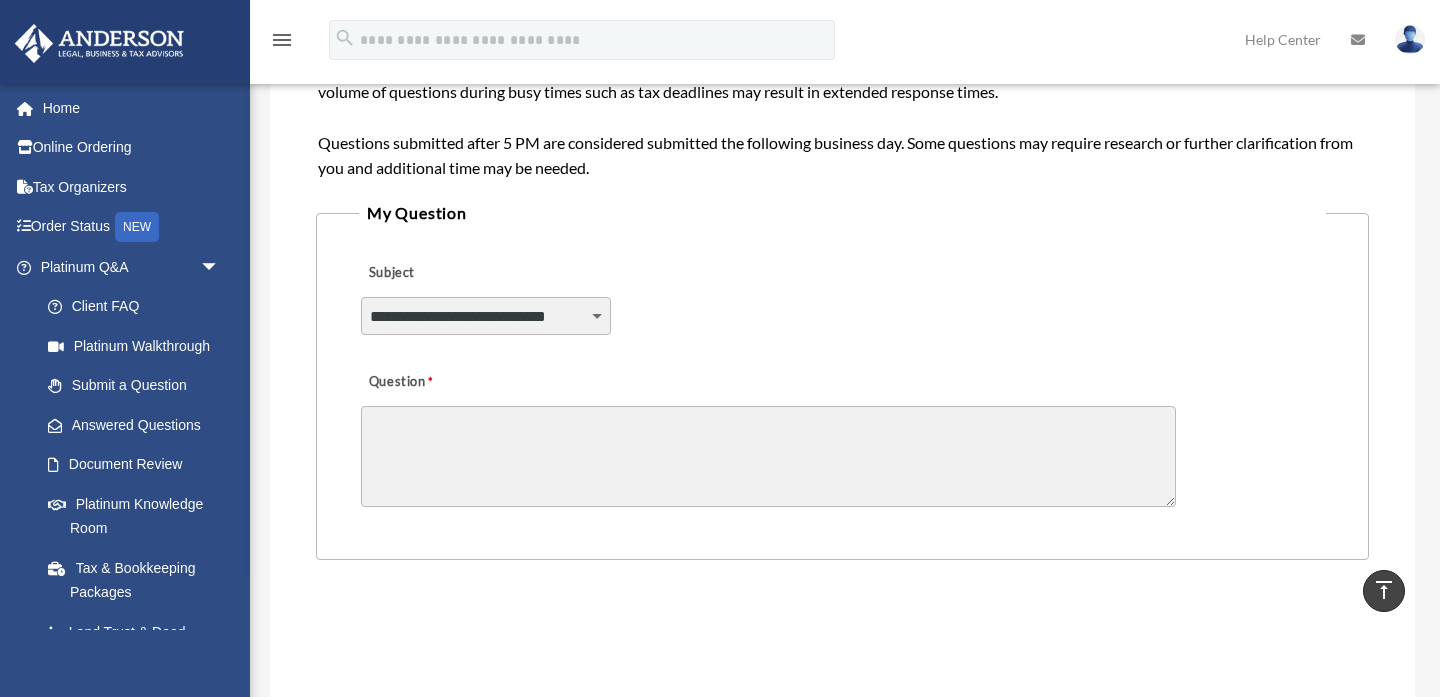 click on "Question" at bounding box center [768, 456] 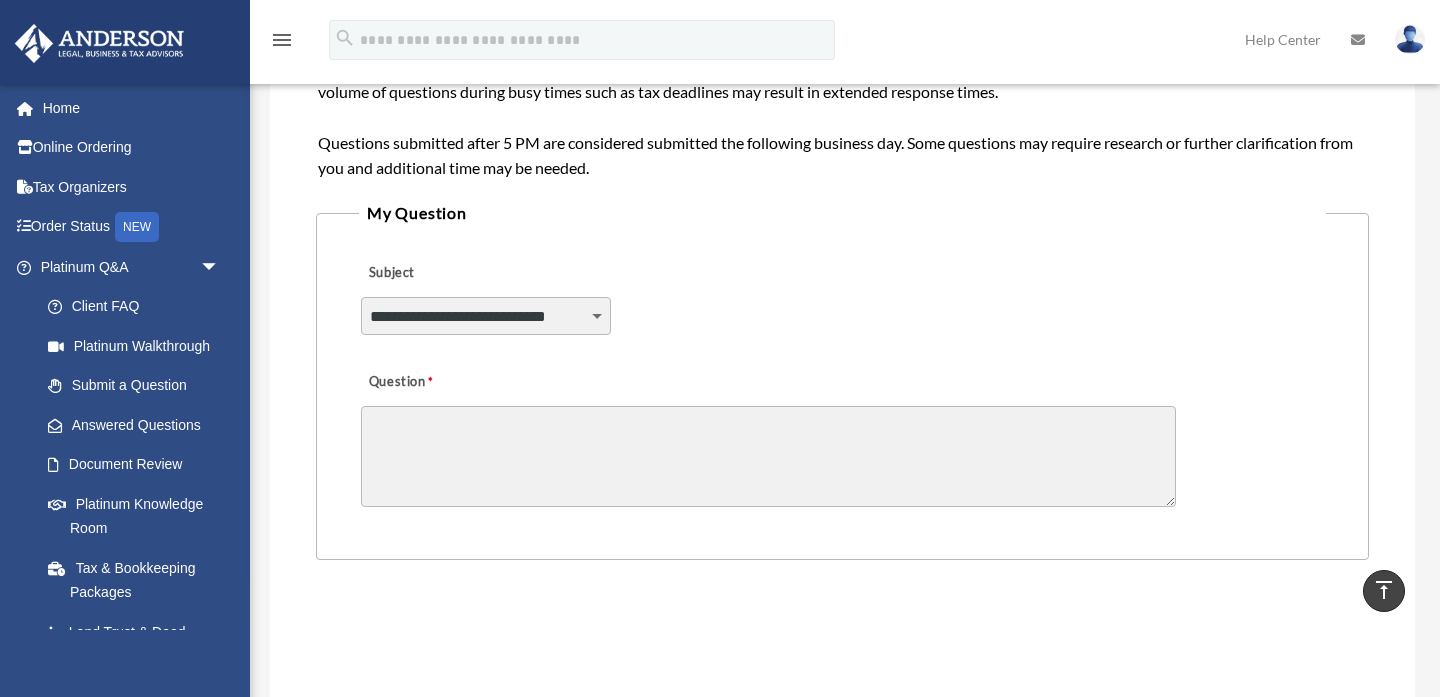 click at bounding box center [1410, 39] 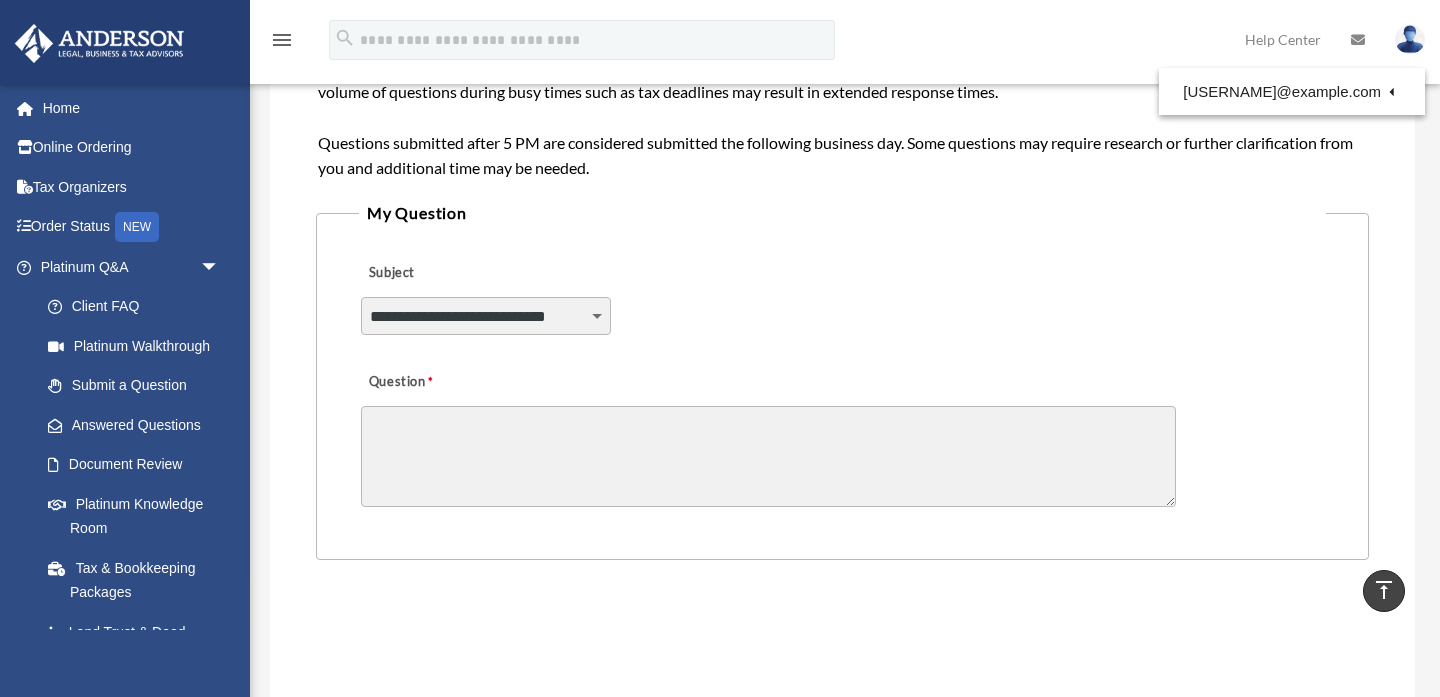 click on "Question" at bounding box center (768, 456) 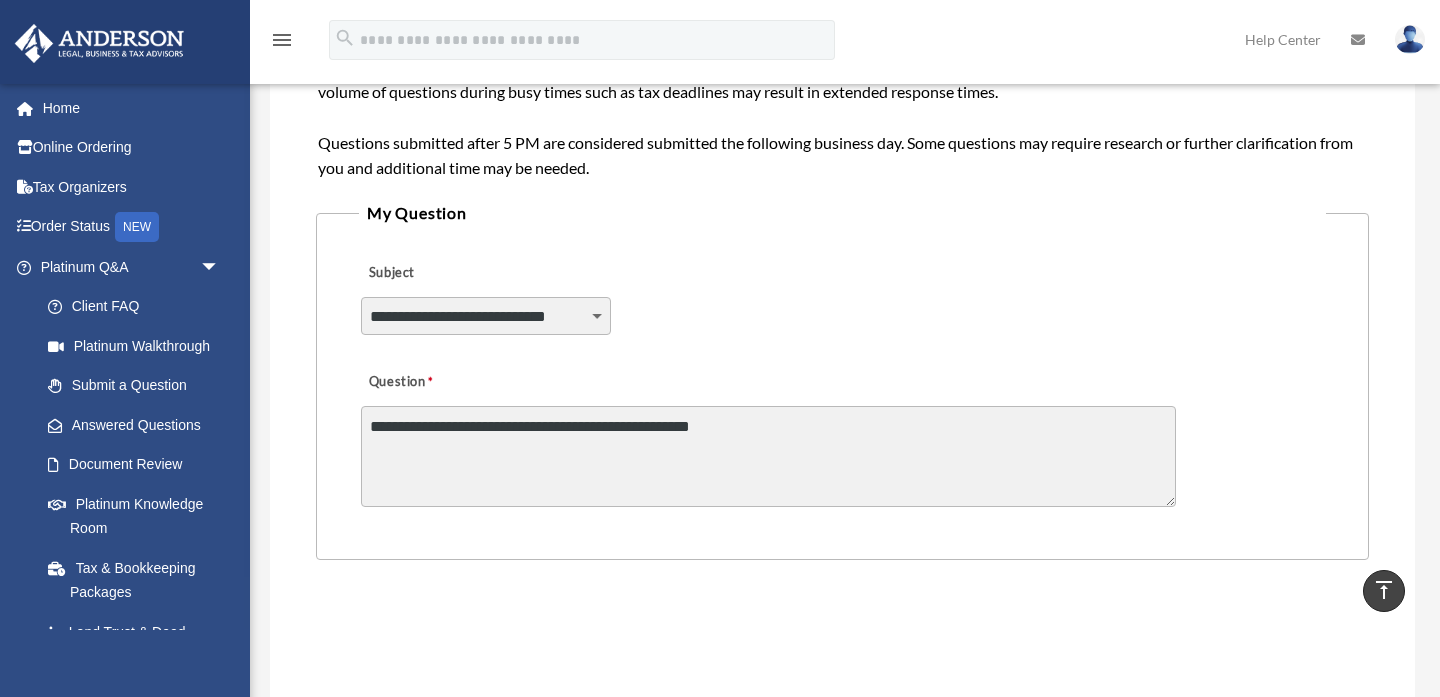 click on "**********" at bounding box center (768, 456) 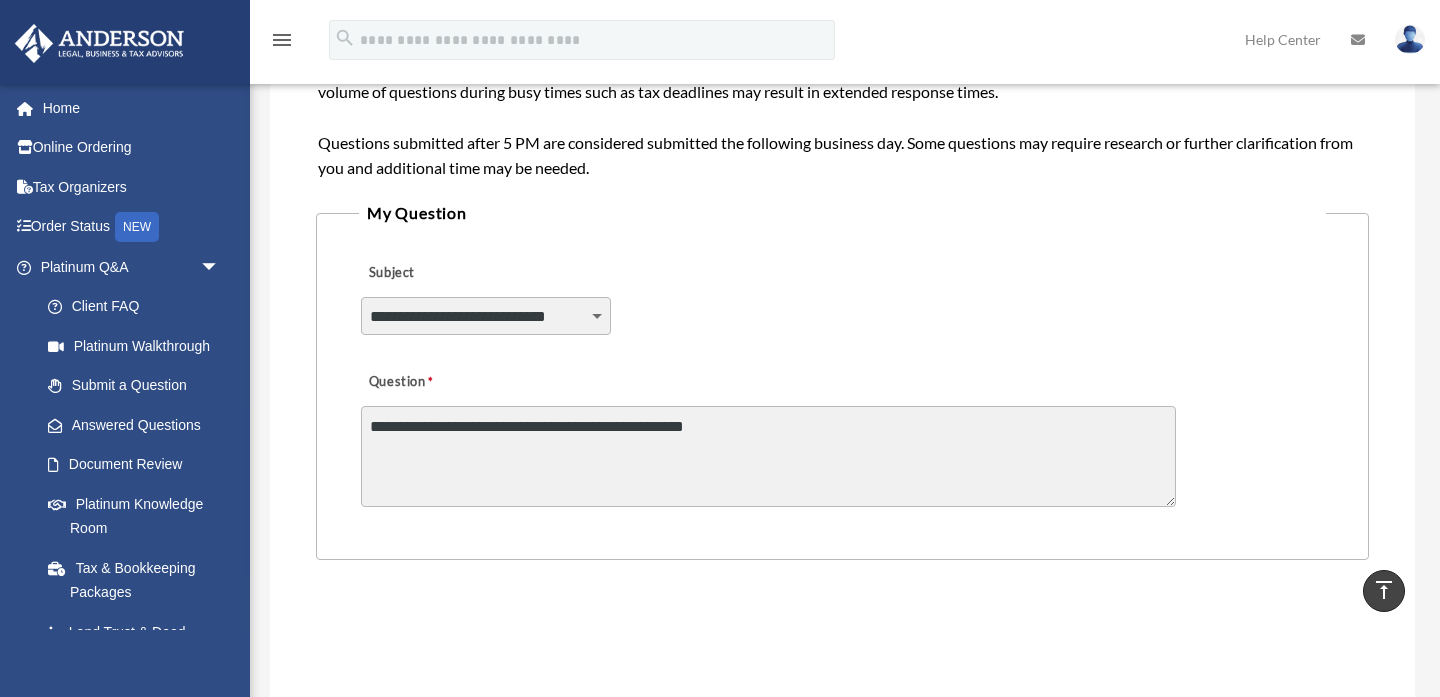 click on "**********" at bounding box center (768, 456) 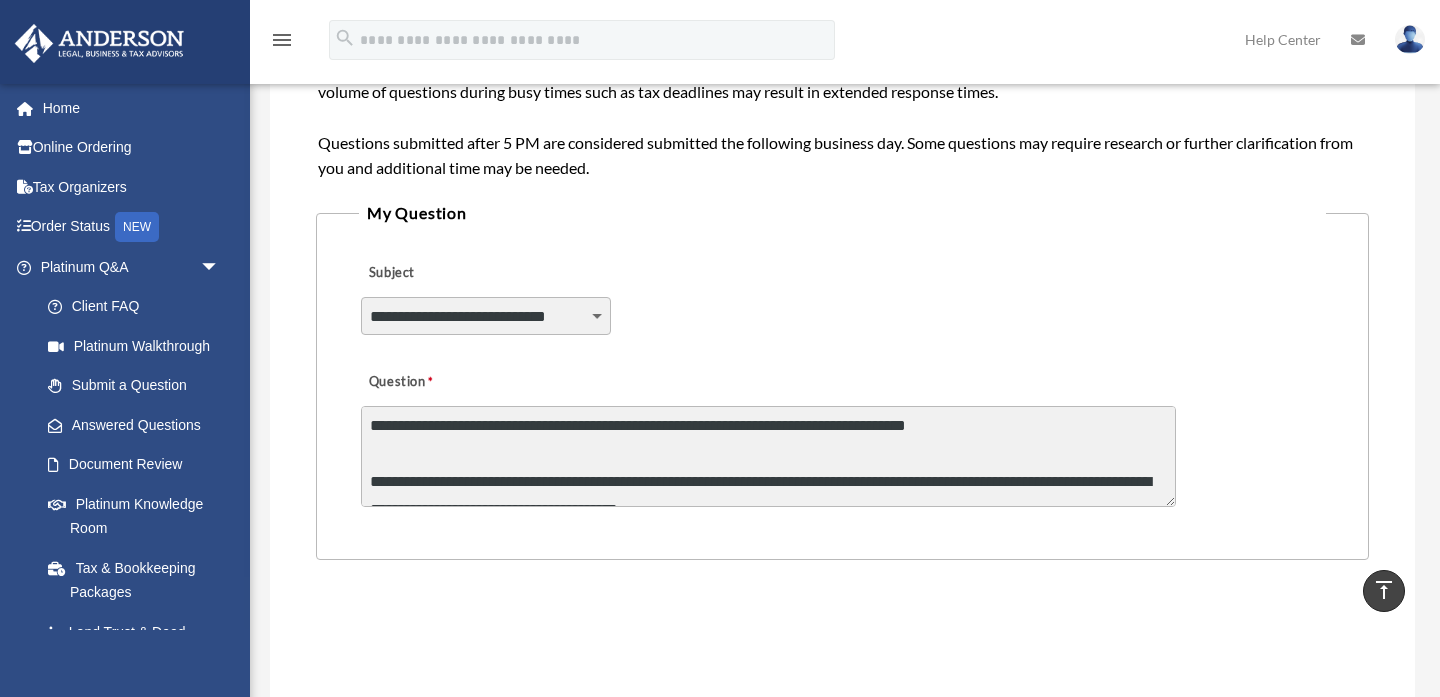 scroll, scrollTop: 5, scrollLeft: 0, axis: vertical 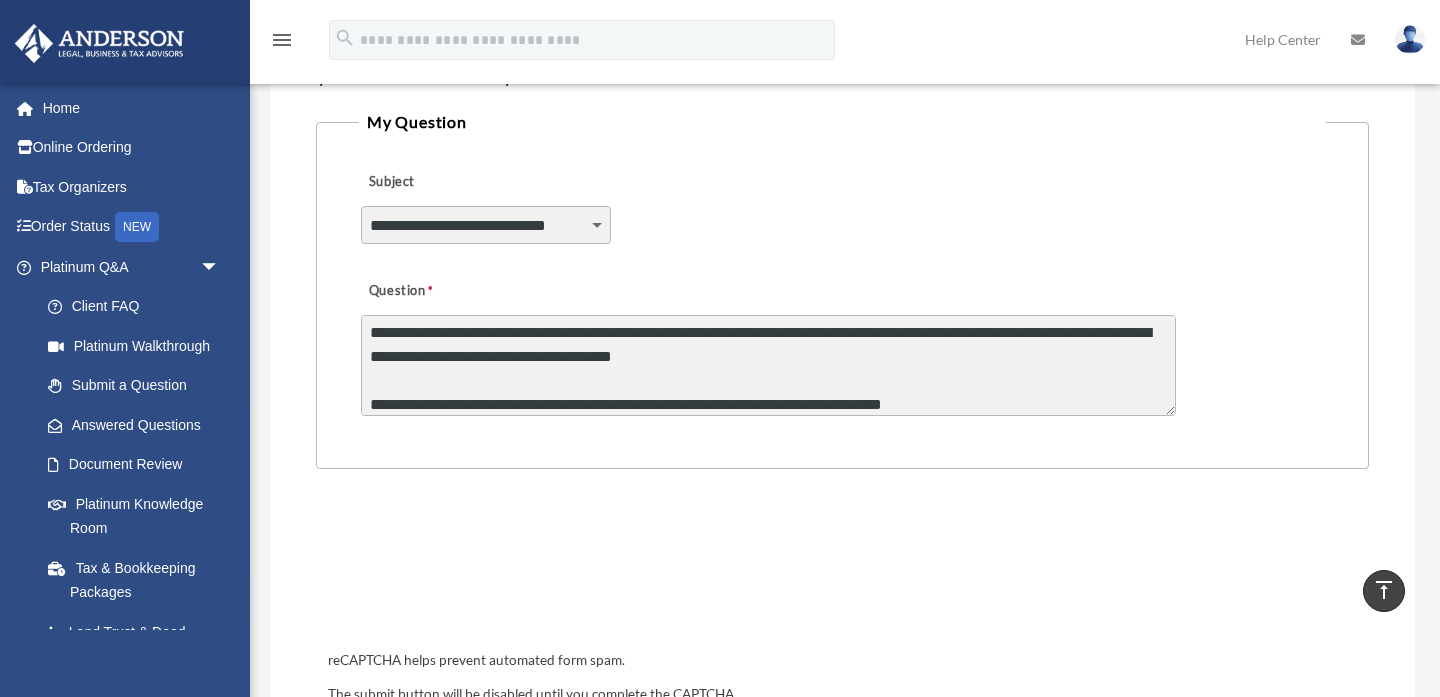 type on "**********" 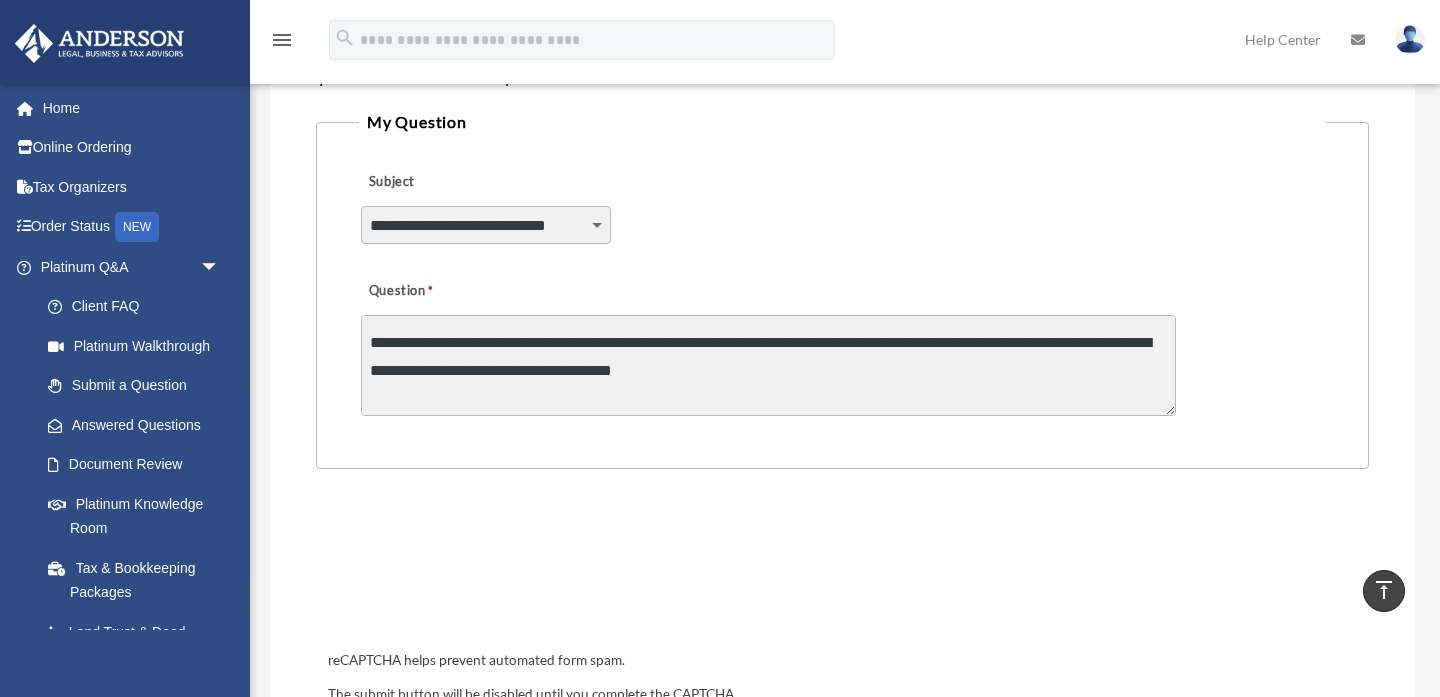 scroll, scrollTop: 61, scrollLeft: 0, axis: vertical 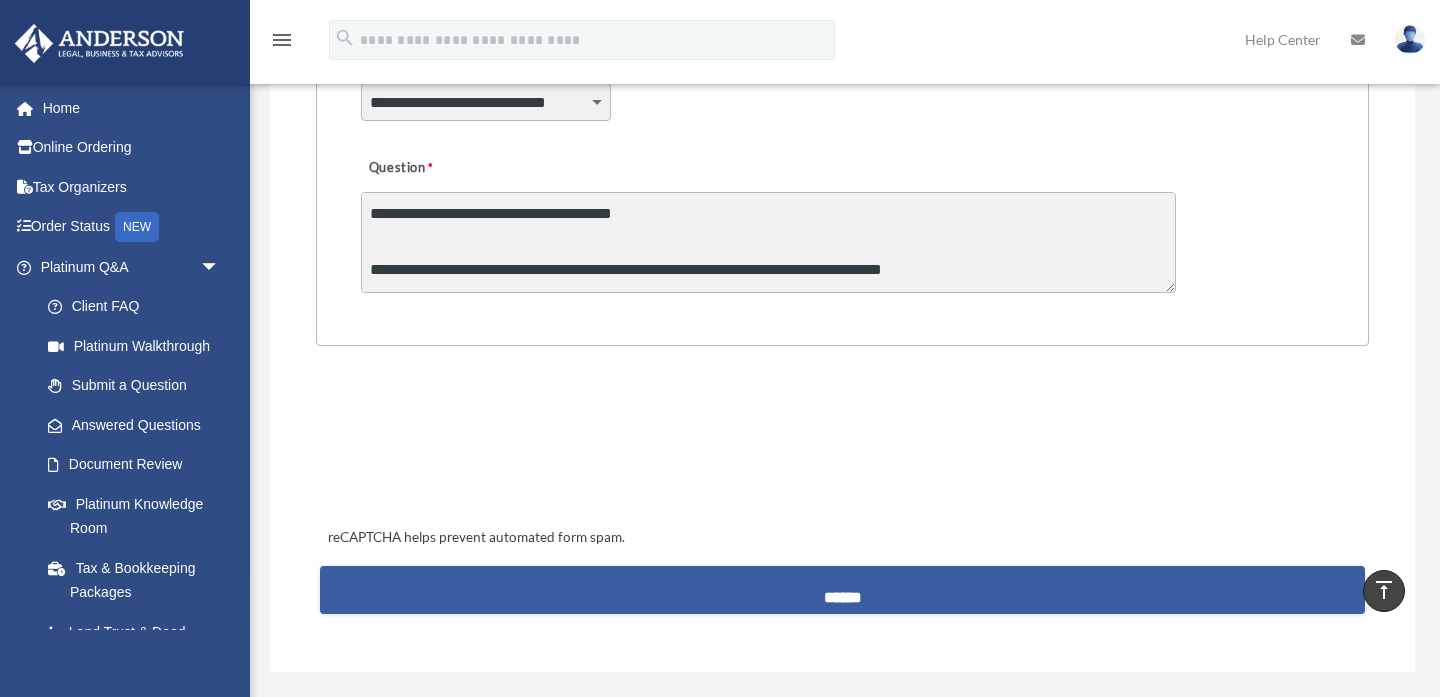 click on "******" at bounding box center [842, 590] 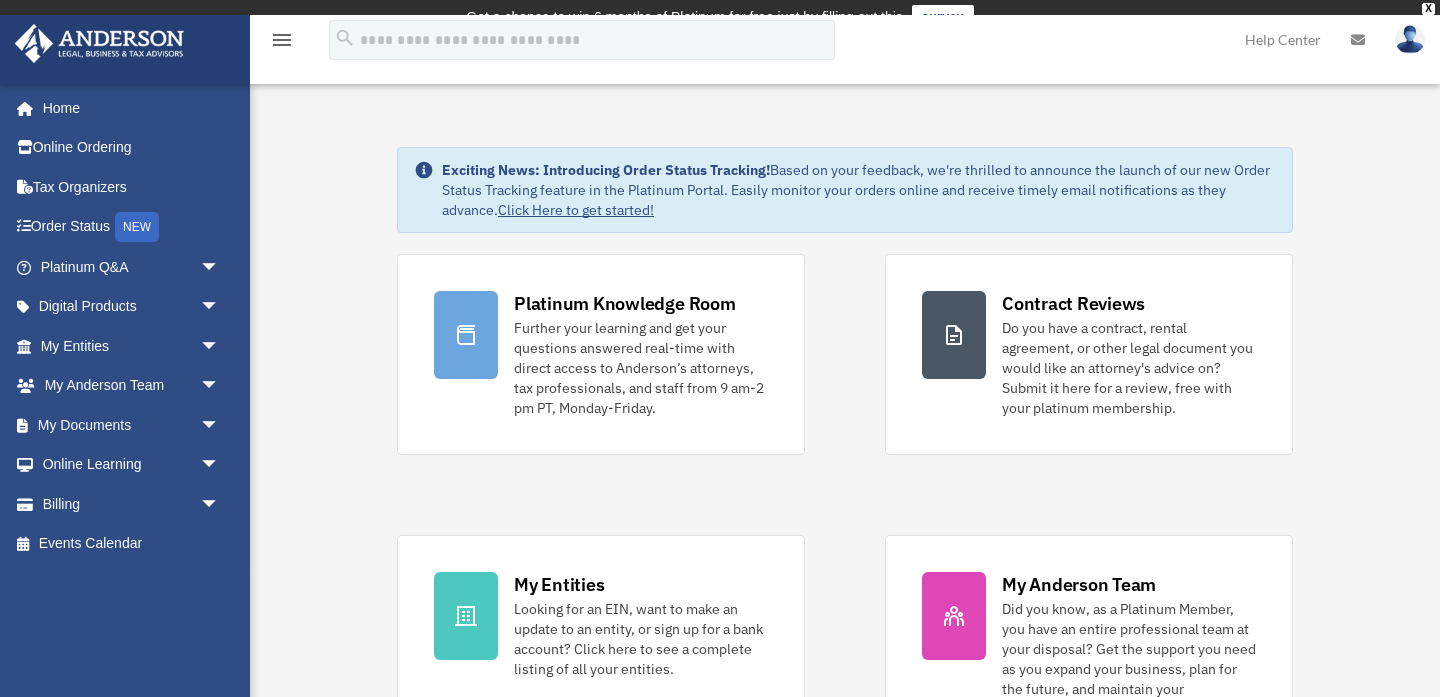 scroll, scrollTop: 0, scrollLeft: 0, axis: both 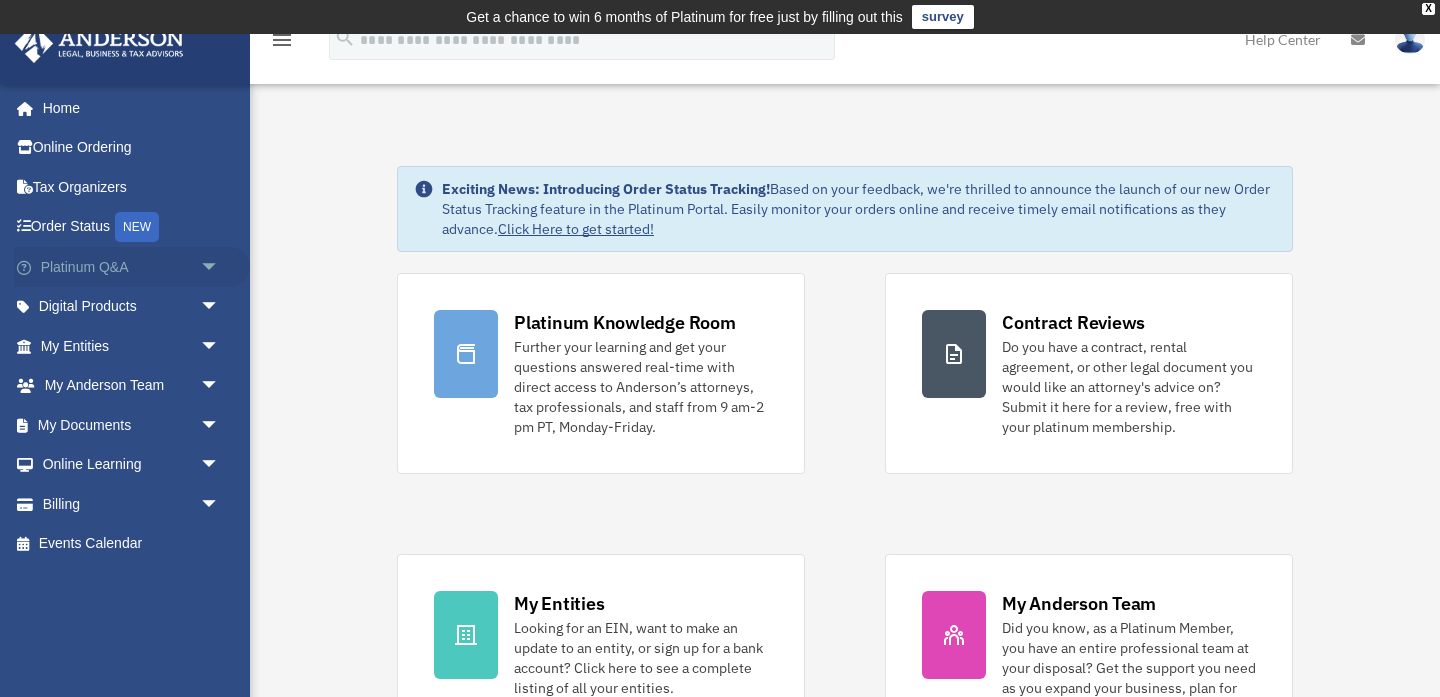 click on "arrow_drop_down" at bounding box center [220, 267] 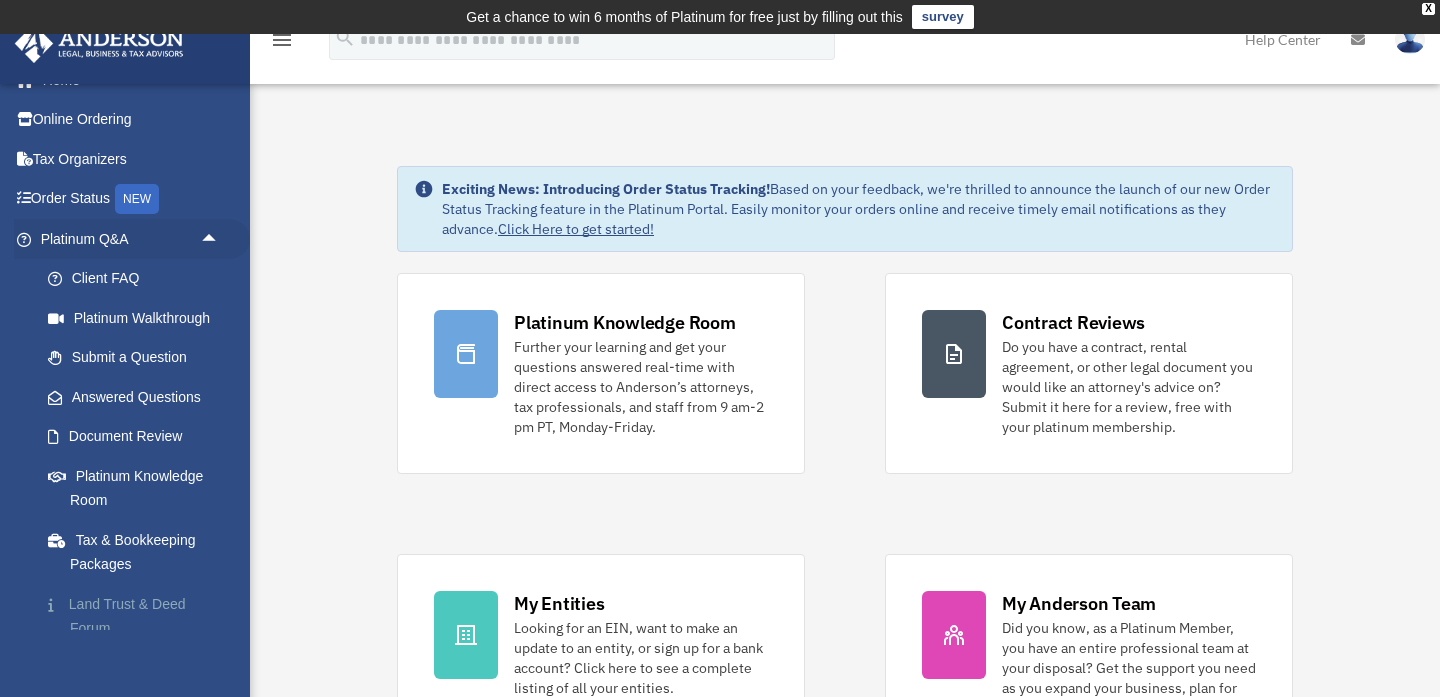 scroll, scrollTop: 25, scrollLeft: 0, axis: vertical 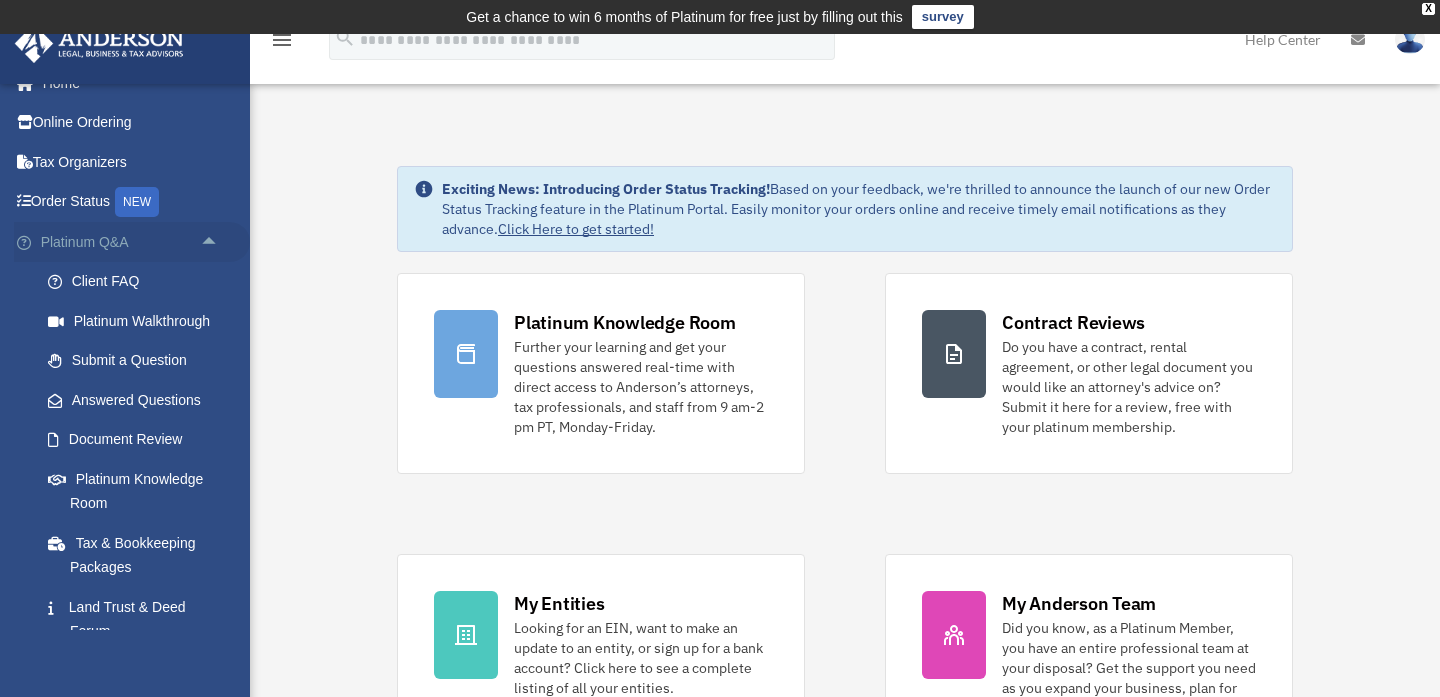 click on "arrow_drop_up" at bounding box center (220, 242) 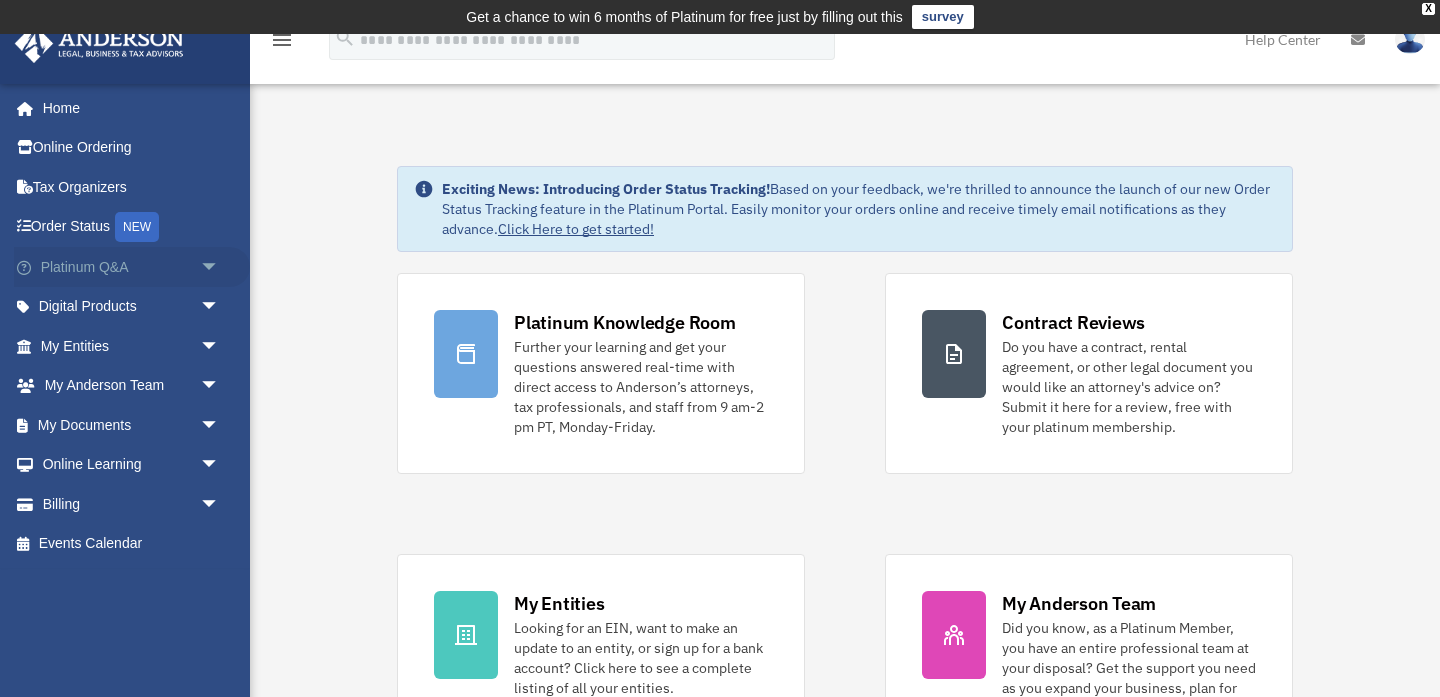 scroll, scrollTop: 0, scrollLeft: 0, axis: both 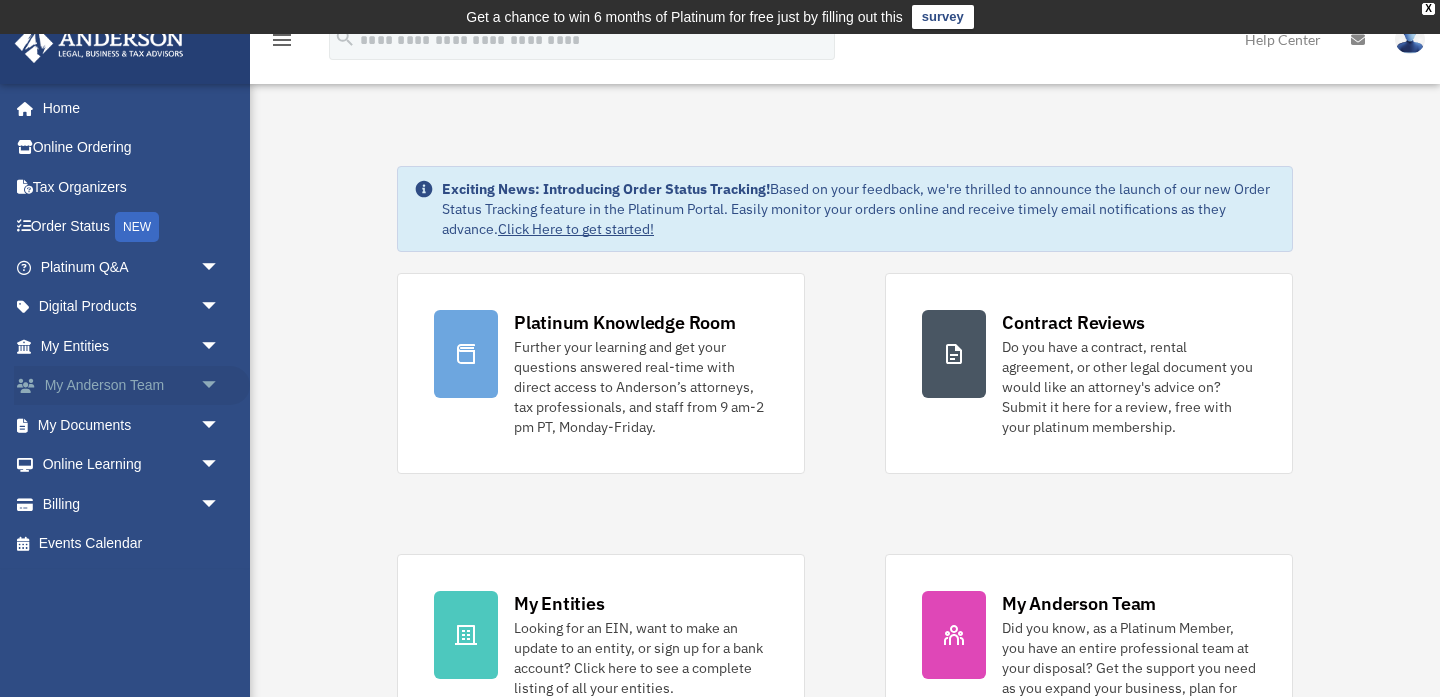 click on "My Anderson Team arrow_drop_down" at bounding box center [132, 386] 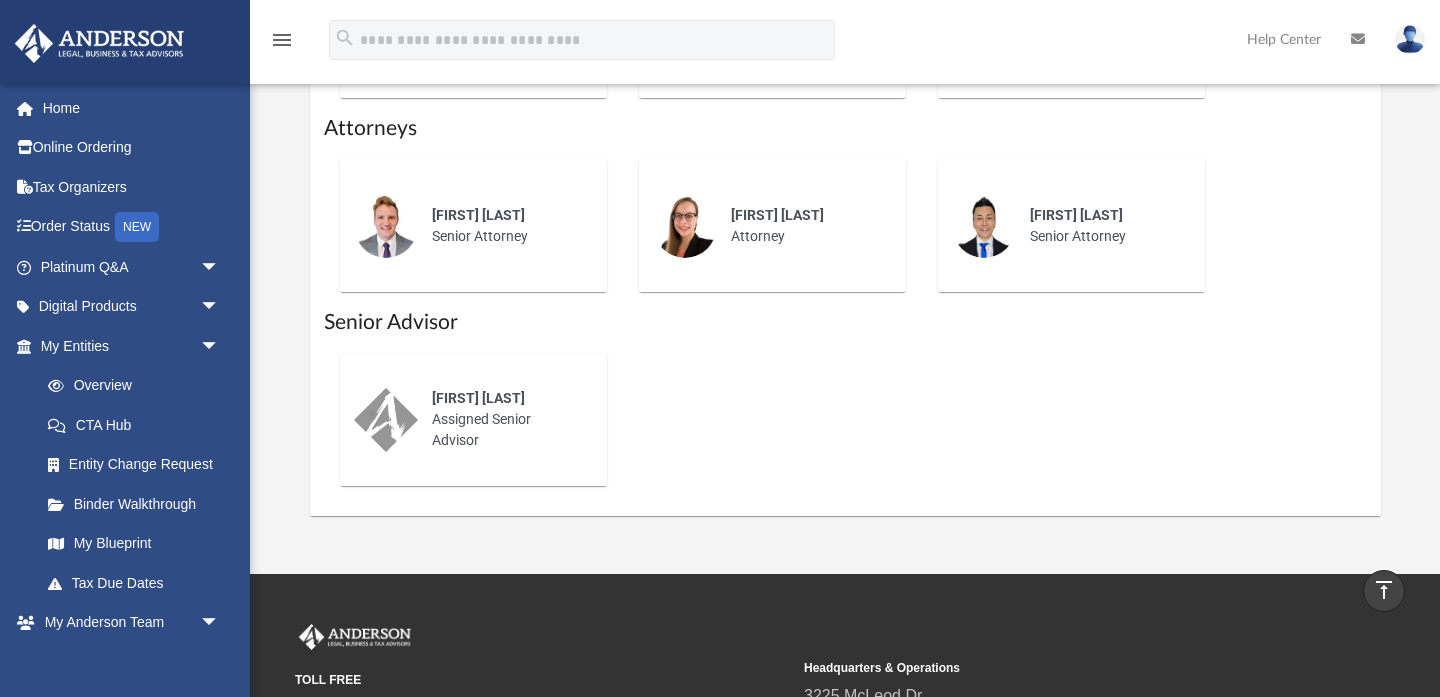 scroll, scrollTop: 1265, scrollLeft: 0, axis: vertical 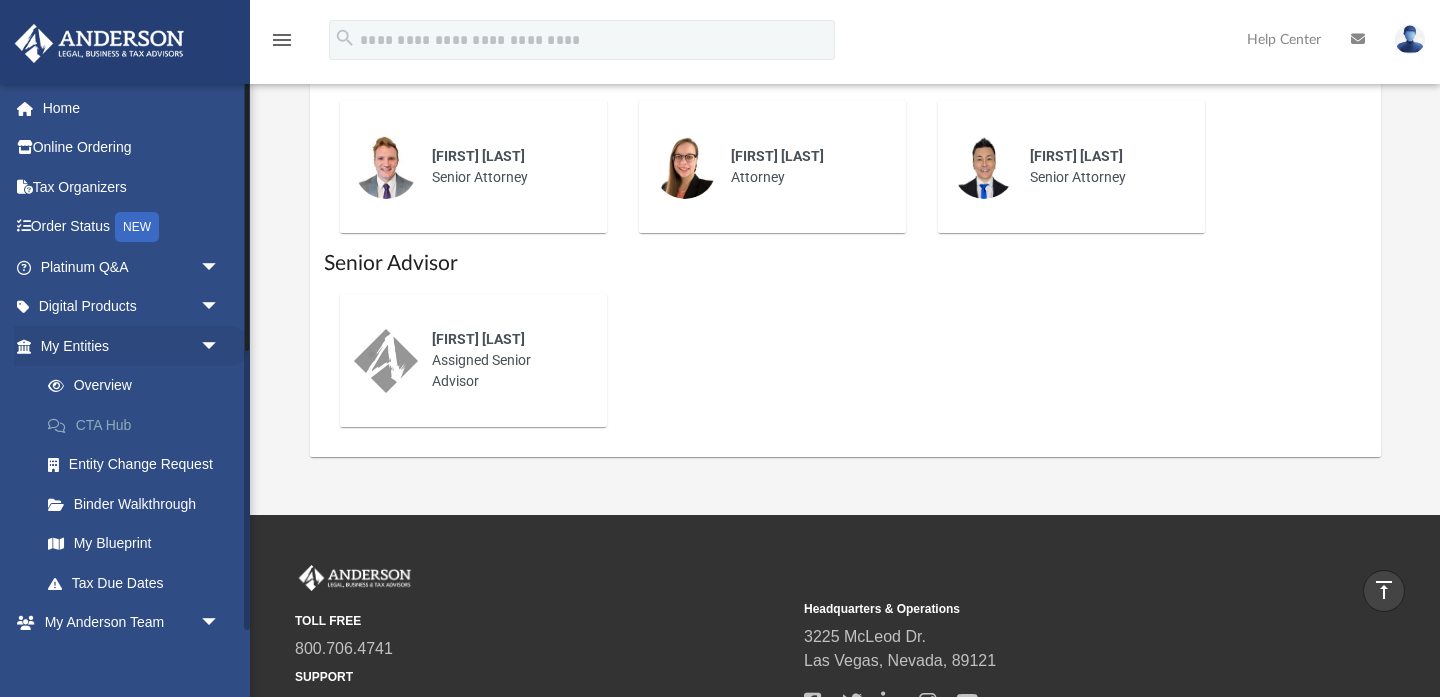 click on "CTA Hub" at bounding box center (139, 425) 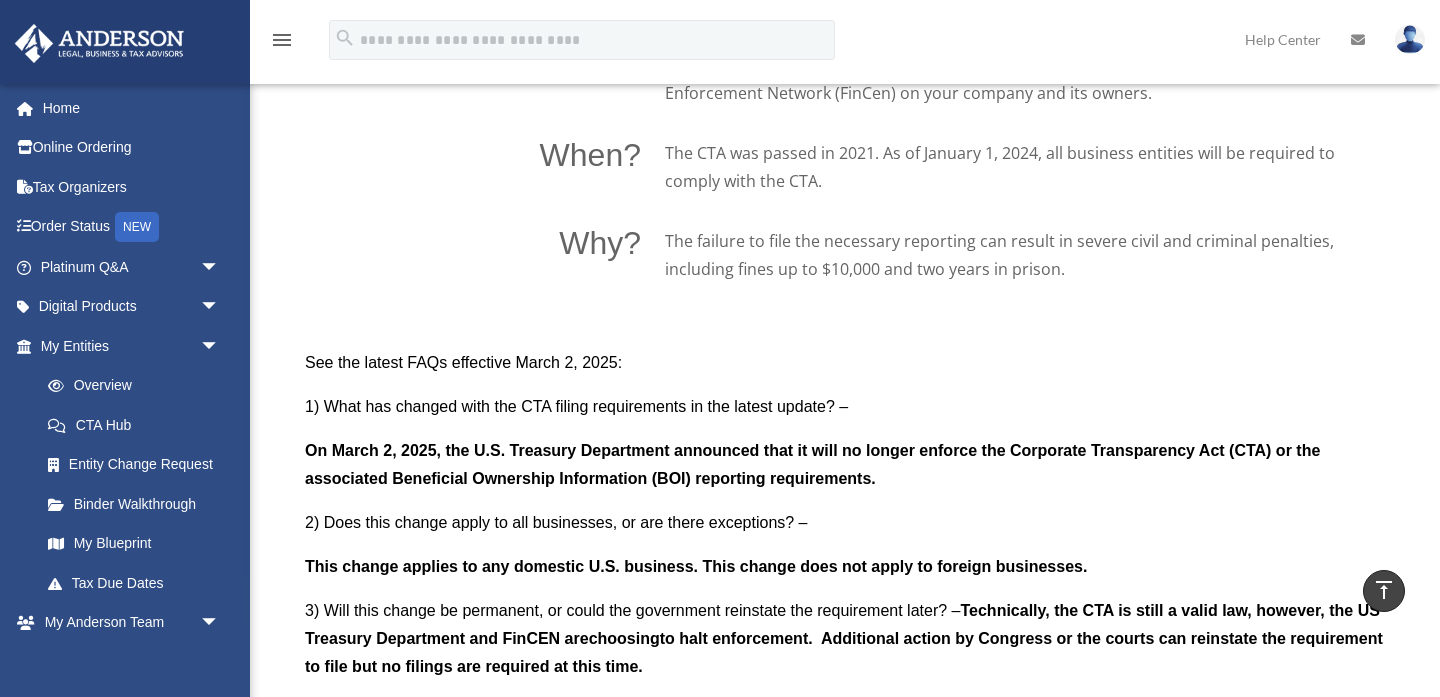 scroll, scrollTop: 1681, scrollLeft: 0, axis: vertical 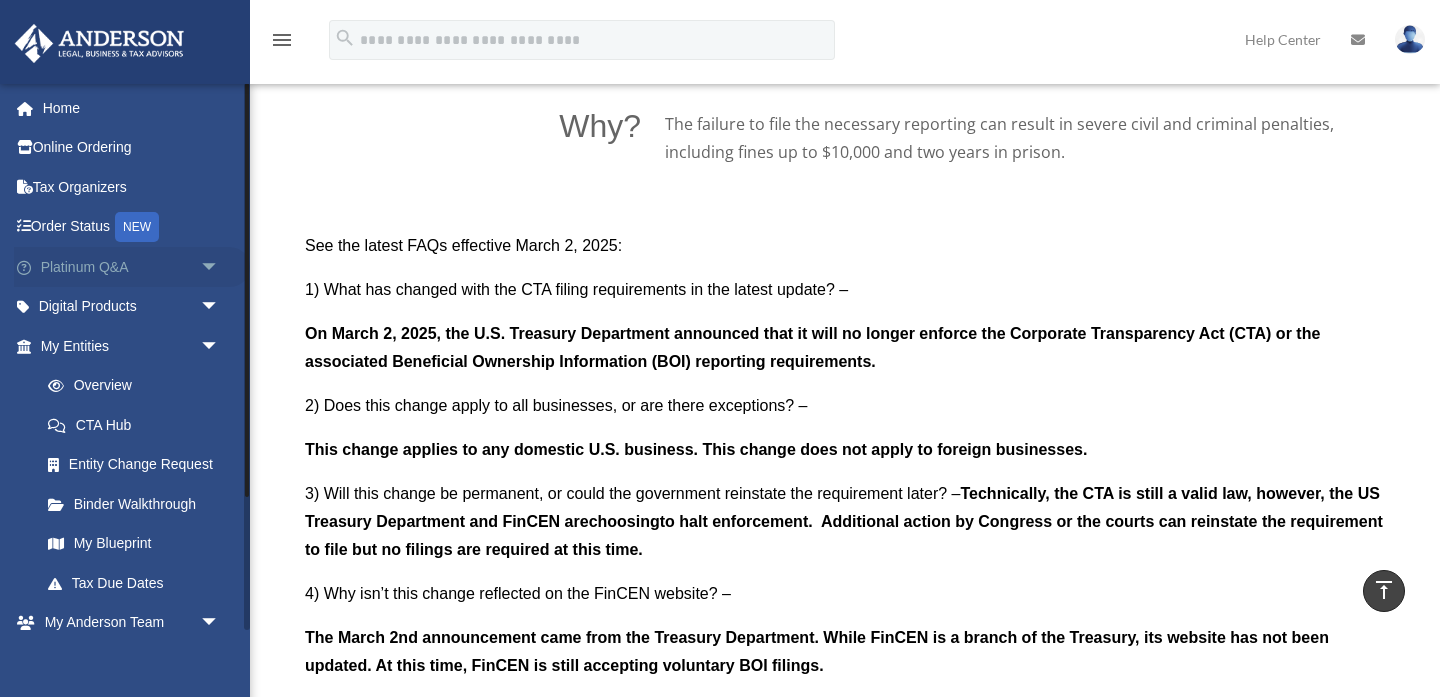 click on "arrow_drop_down" at bounding box center (220, 267) 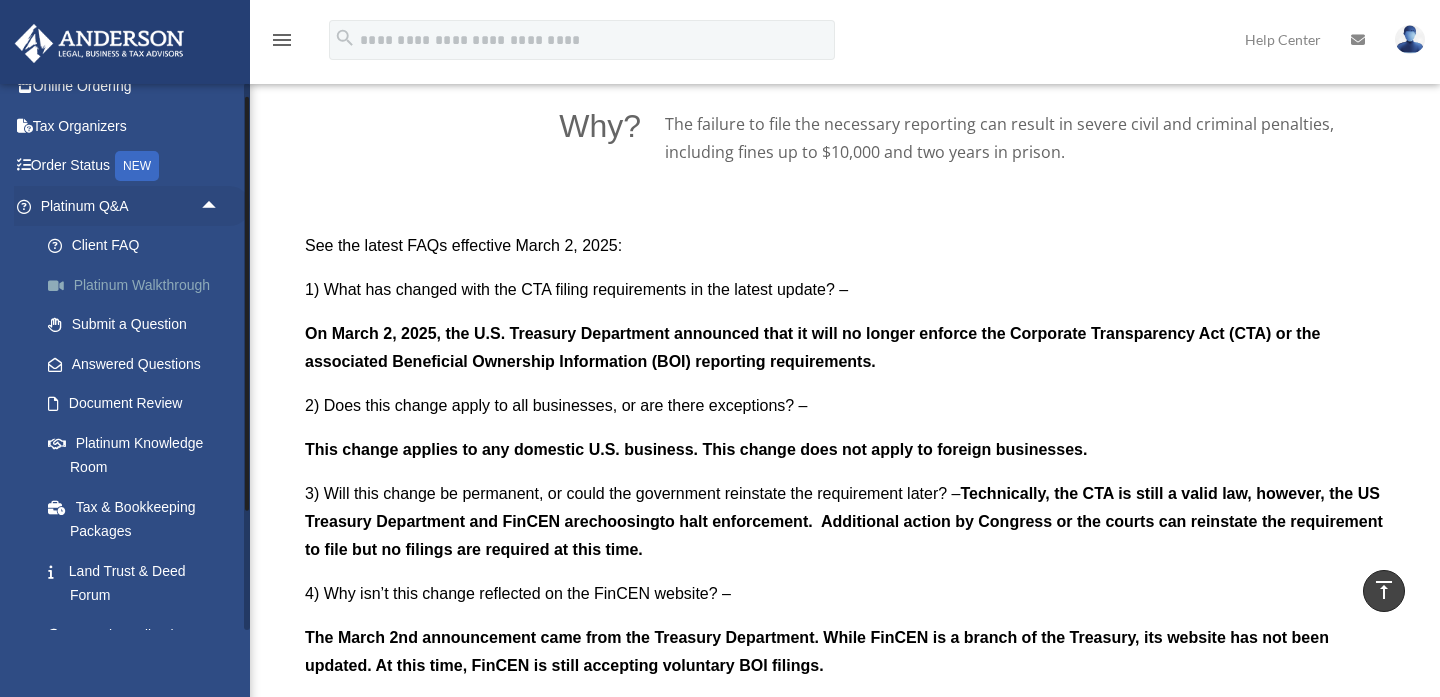 scroll, scrollTop: 64, scrollLeft: 0, axis: vertical 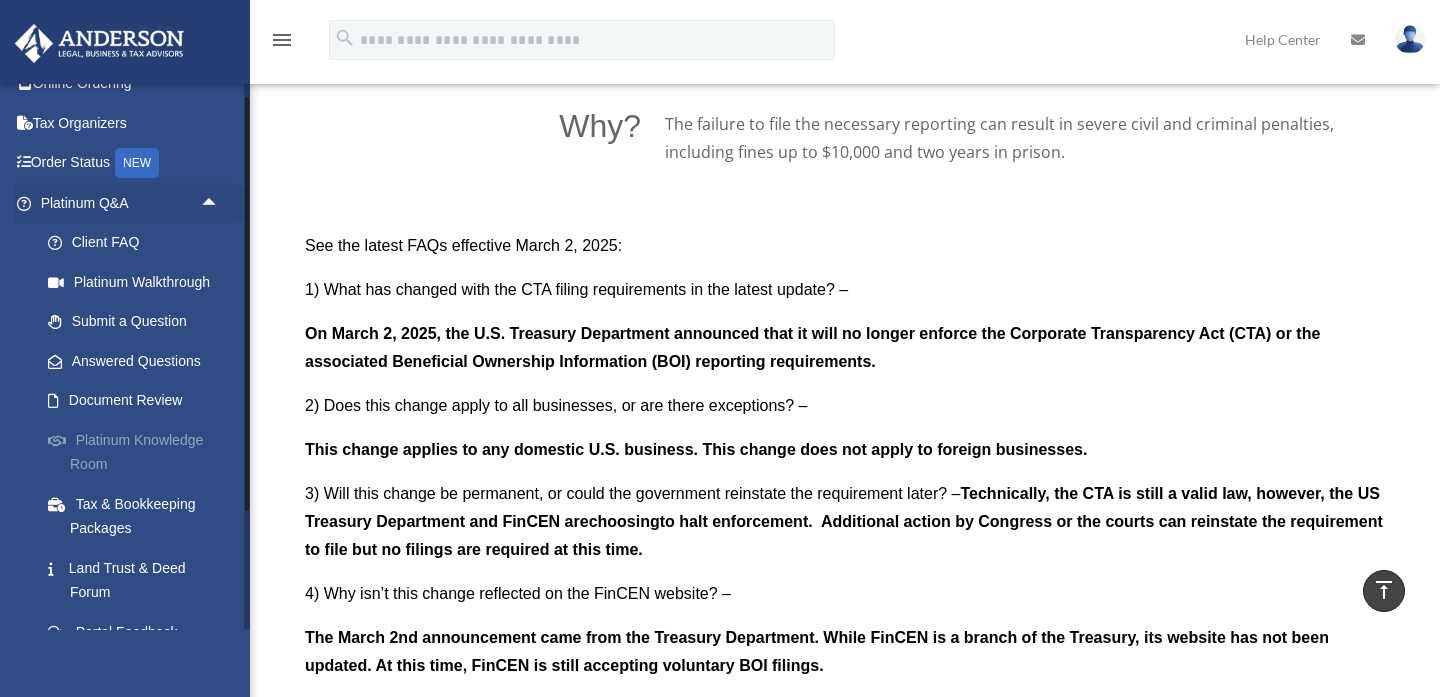 click on "Platinum Knowledge Room" at bounding box center [139, 452] 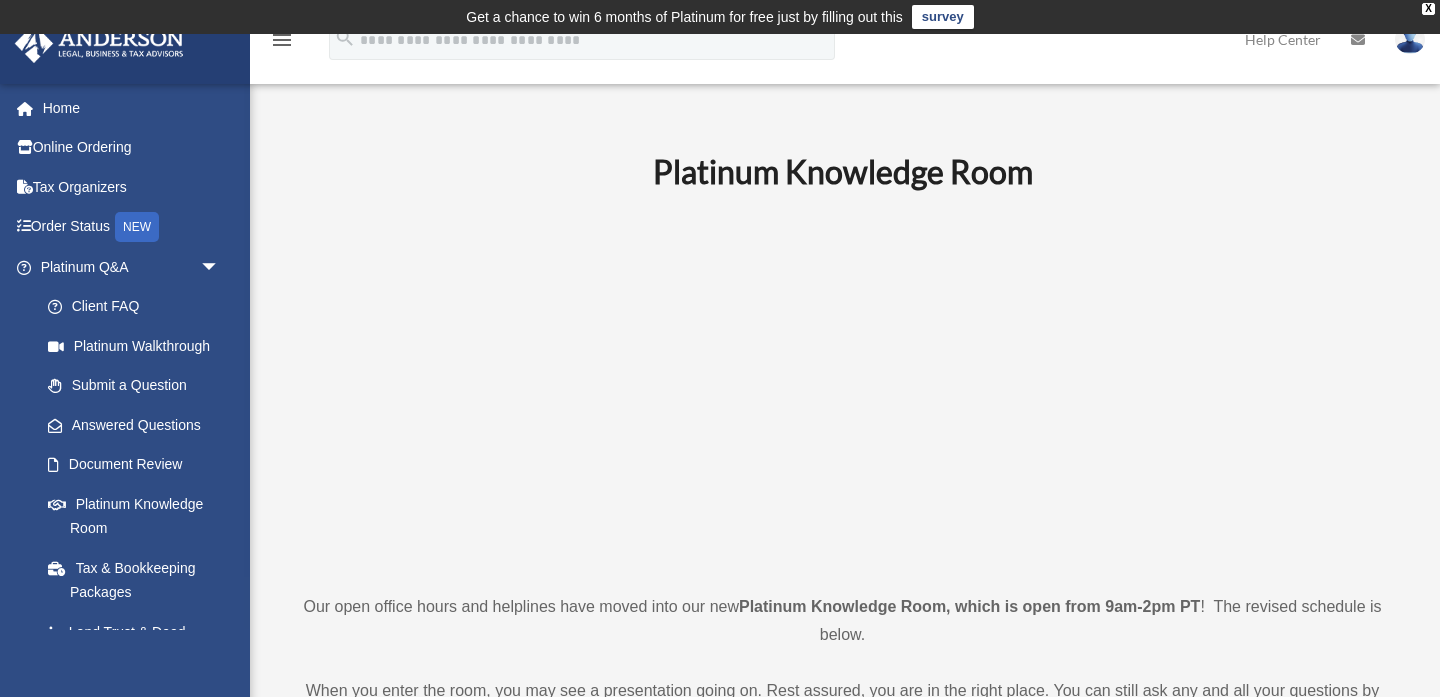 scroll, scrollTop: 0, scrollLeft: 0, axis: both 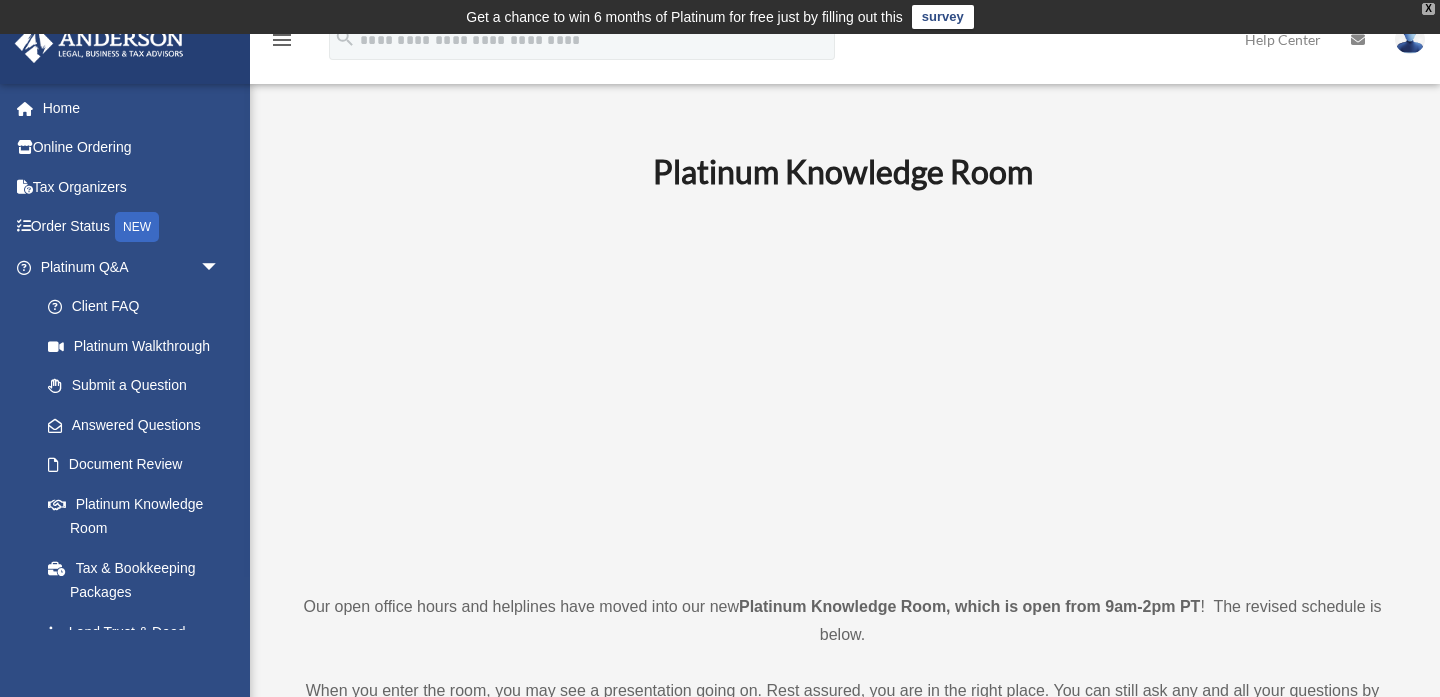 click on "X" at bounding box center (1428, 9) 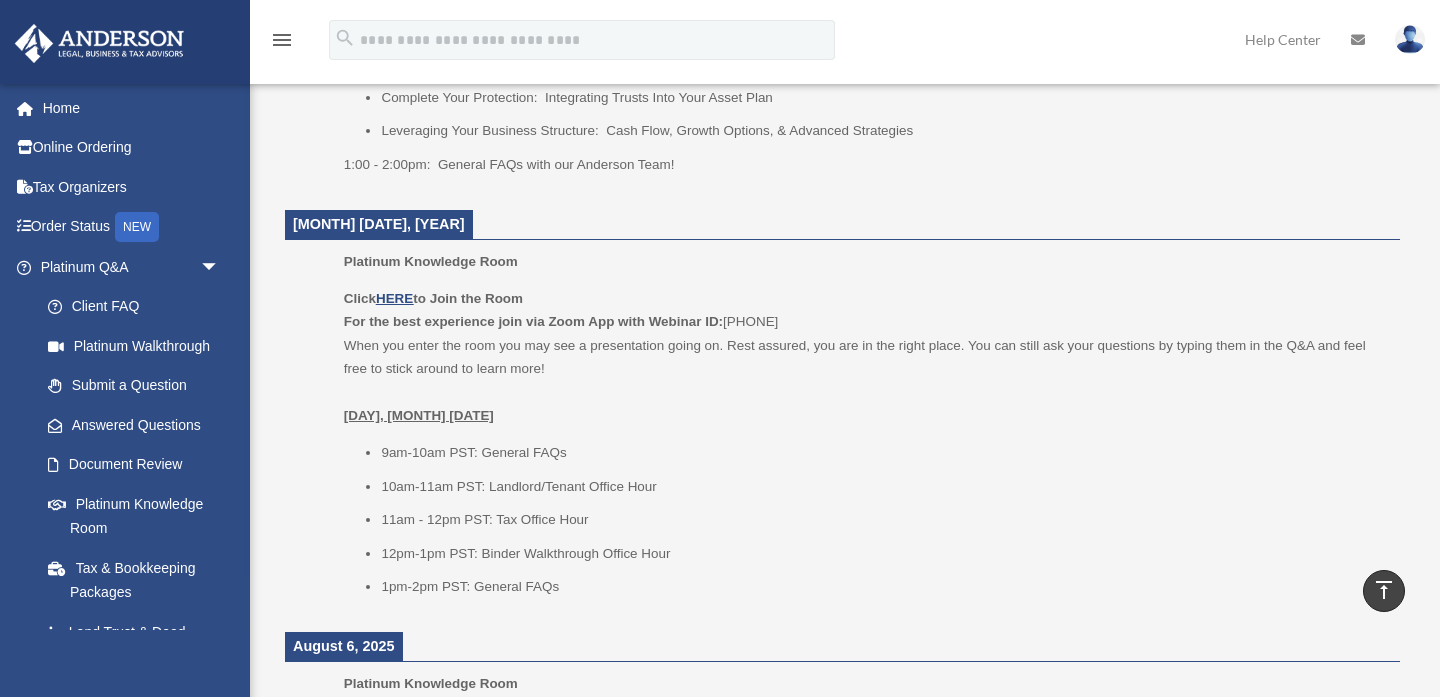 scroll, scrollTop: 1169, scrollLeft: 0, axis: vertical 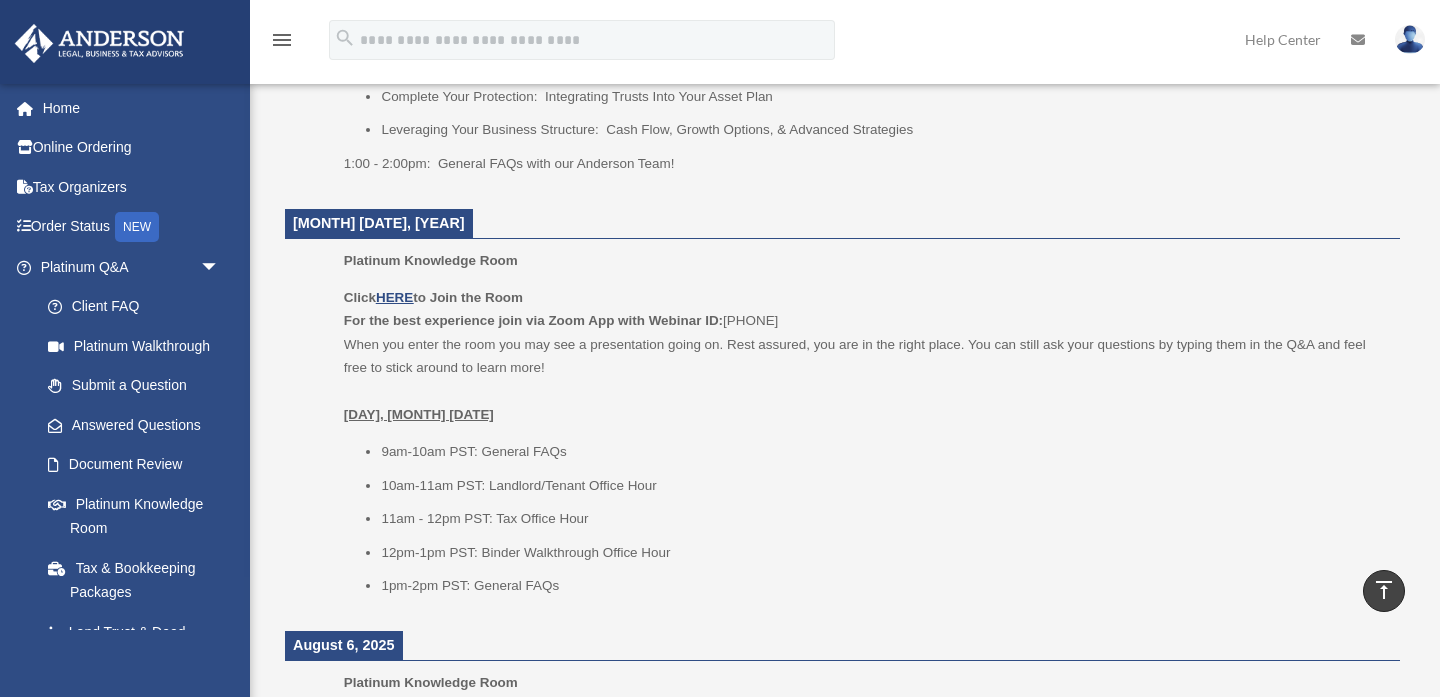 click on "Click  HERE  to Join the Room For the best experience join via Zoom App with Webinar ID:  [NUMBER] When you enter the room you may see a presentation going on. Rest assured, you are in the right place. You can still ask your questions by typing them in the Q&A and feel free to stick around to learn more! [DAY], [MONTH] [DATE]" at bounding box center (865, 356) 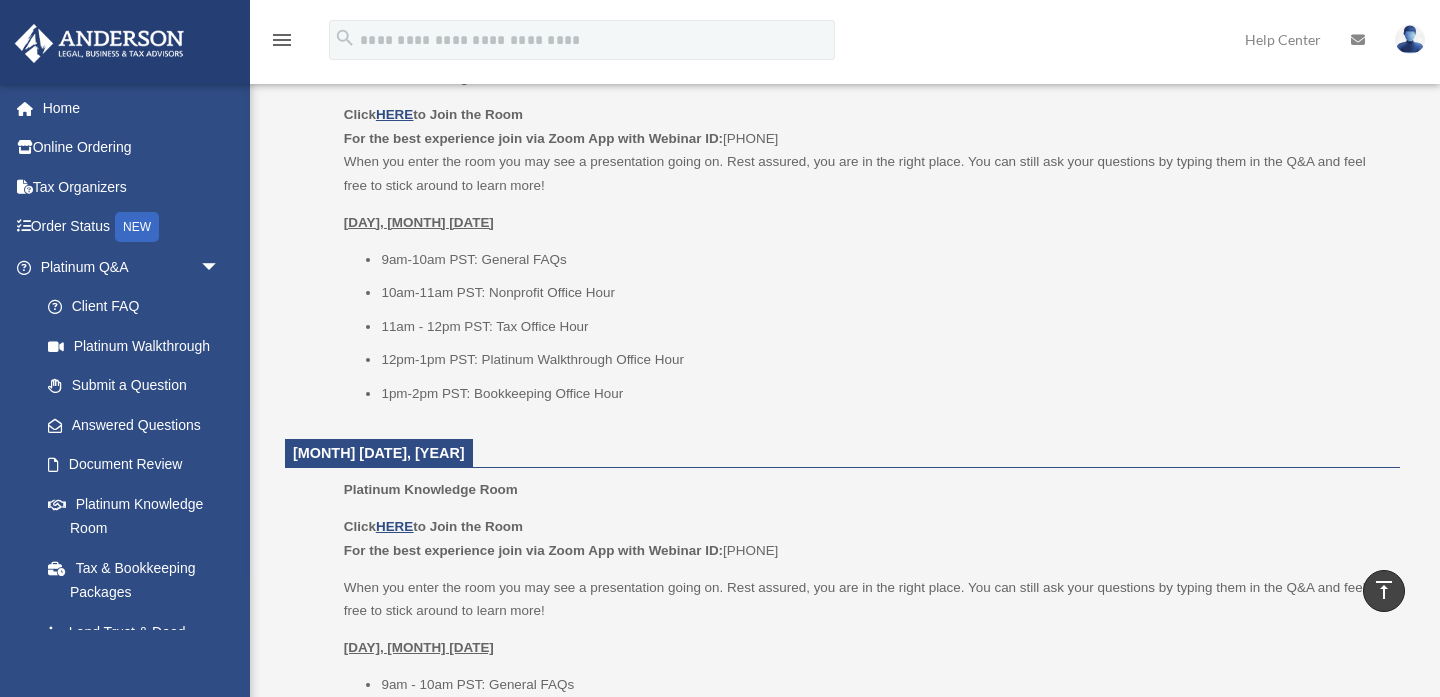 scroll, scrollTop: 2275, scrollLeft: 0, axis: vertical 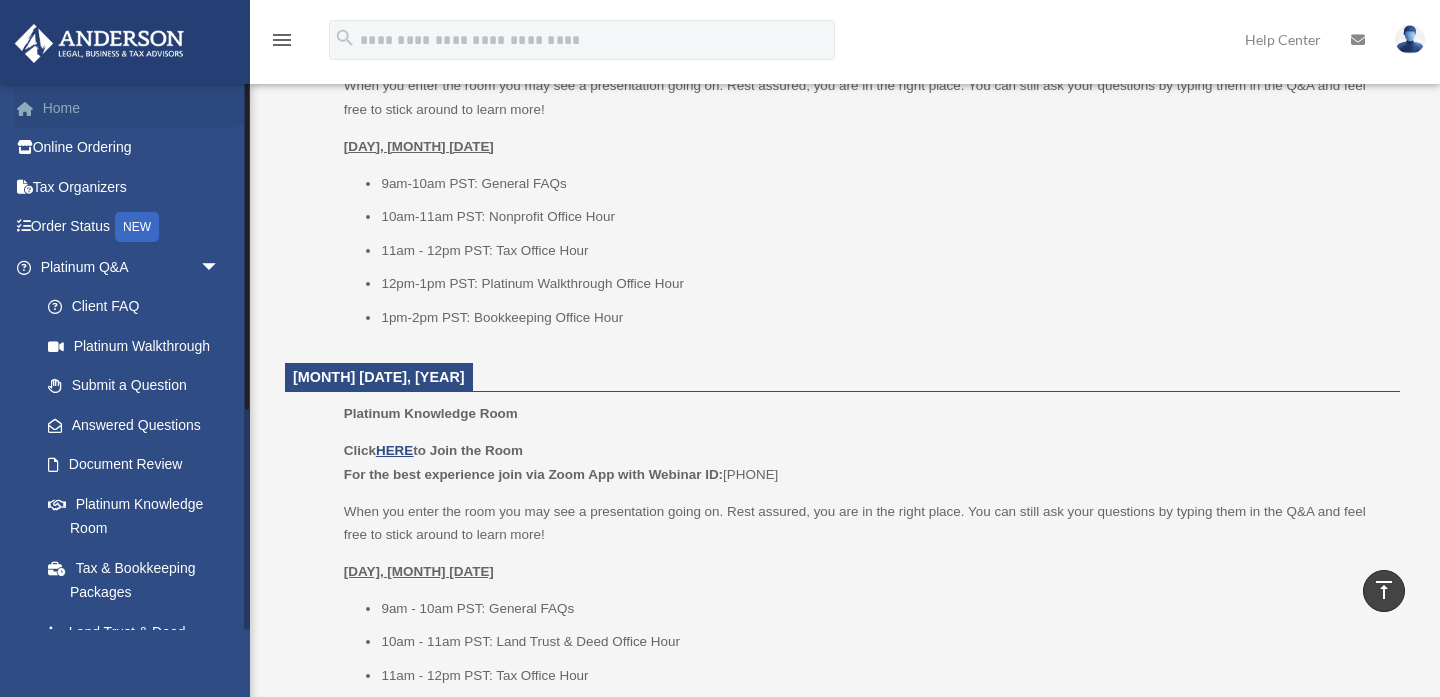 click on "Home" at bounding box center [132, 108] 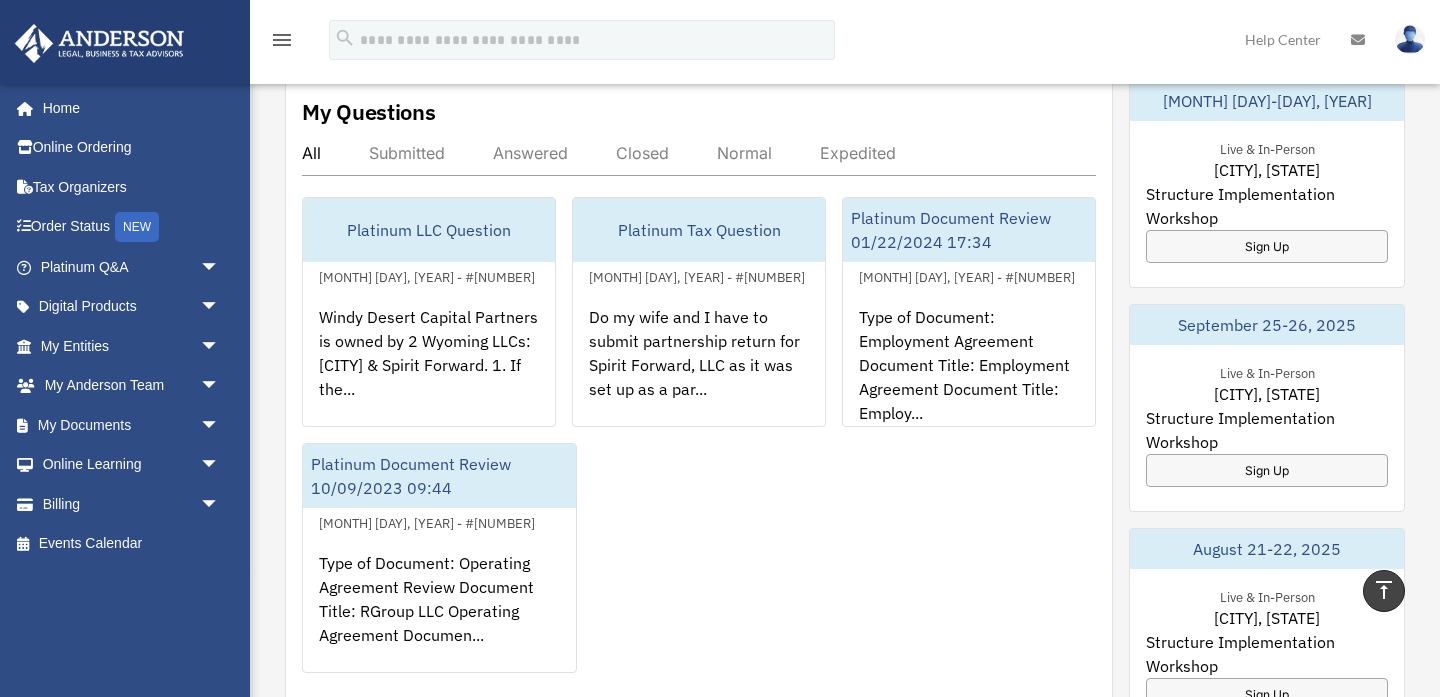 scroll, scrollTop: 771, scrollLeft: 0, axis: vertical 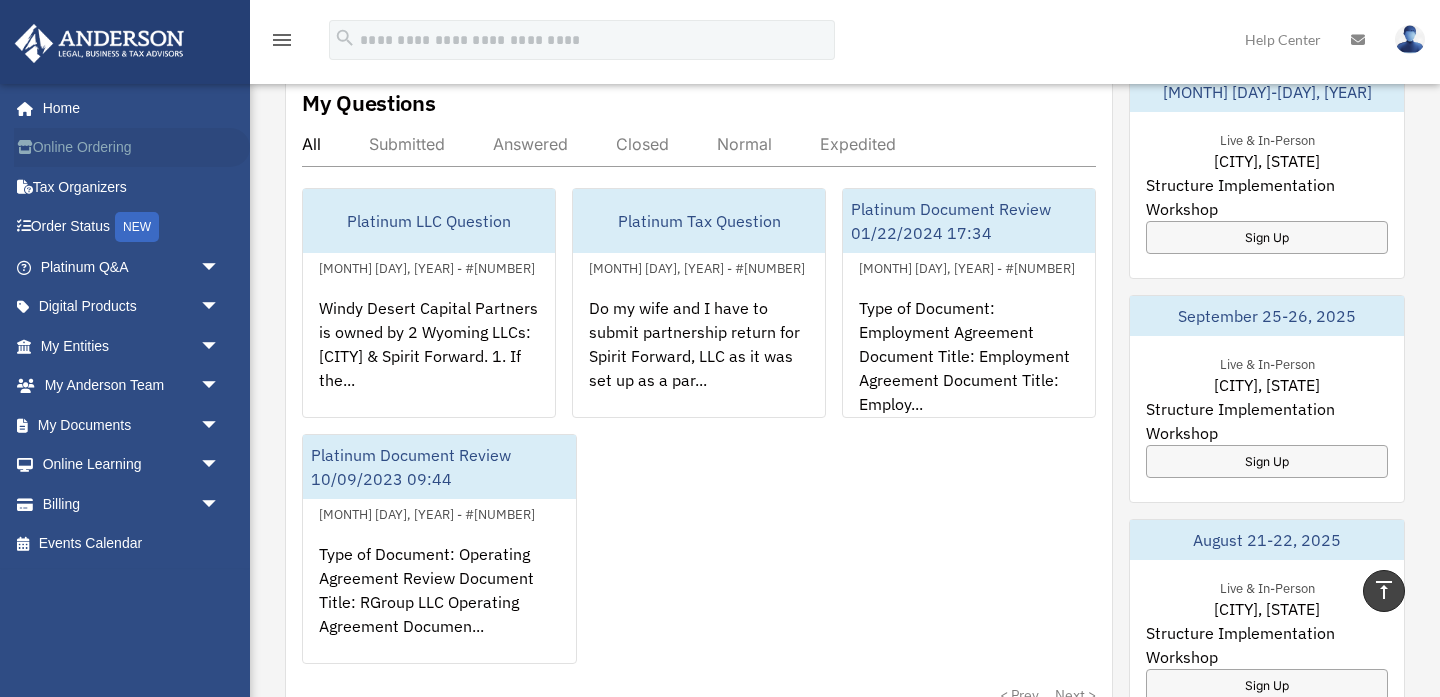 click on "Online Ordering" at bounding box center [132, 148] 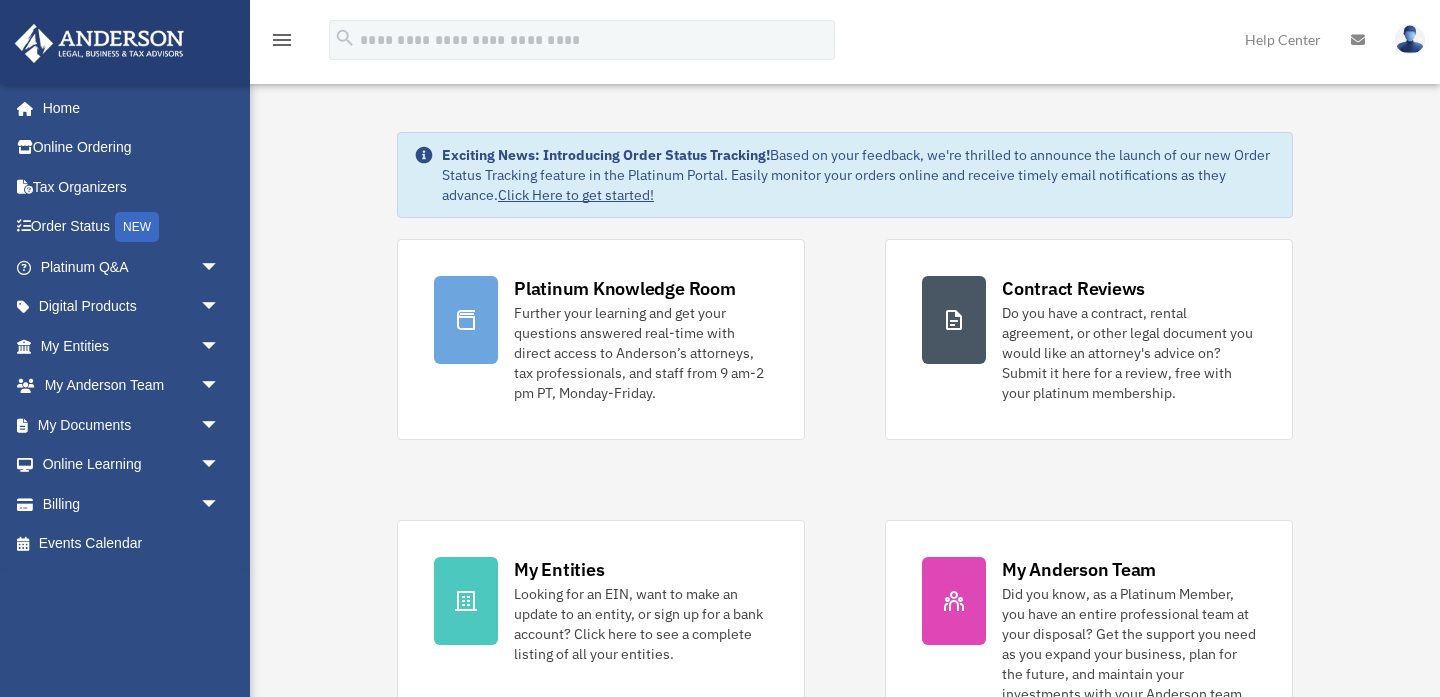 scroll, scrollTop: 0, scrollLeft: 0, axis: both 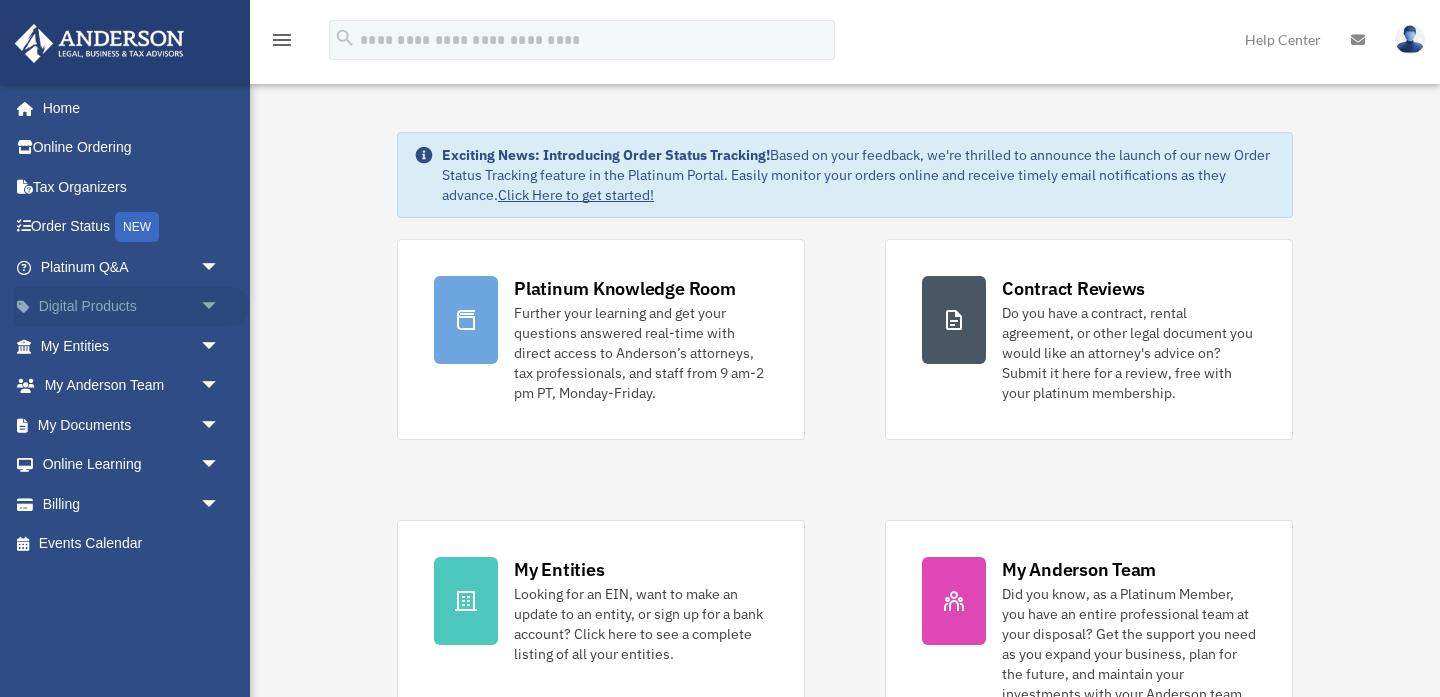 click on "arrow_drop_down" at bounding box center (220, 307) 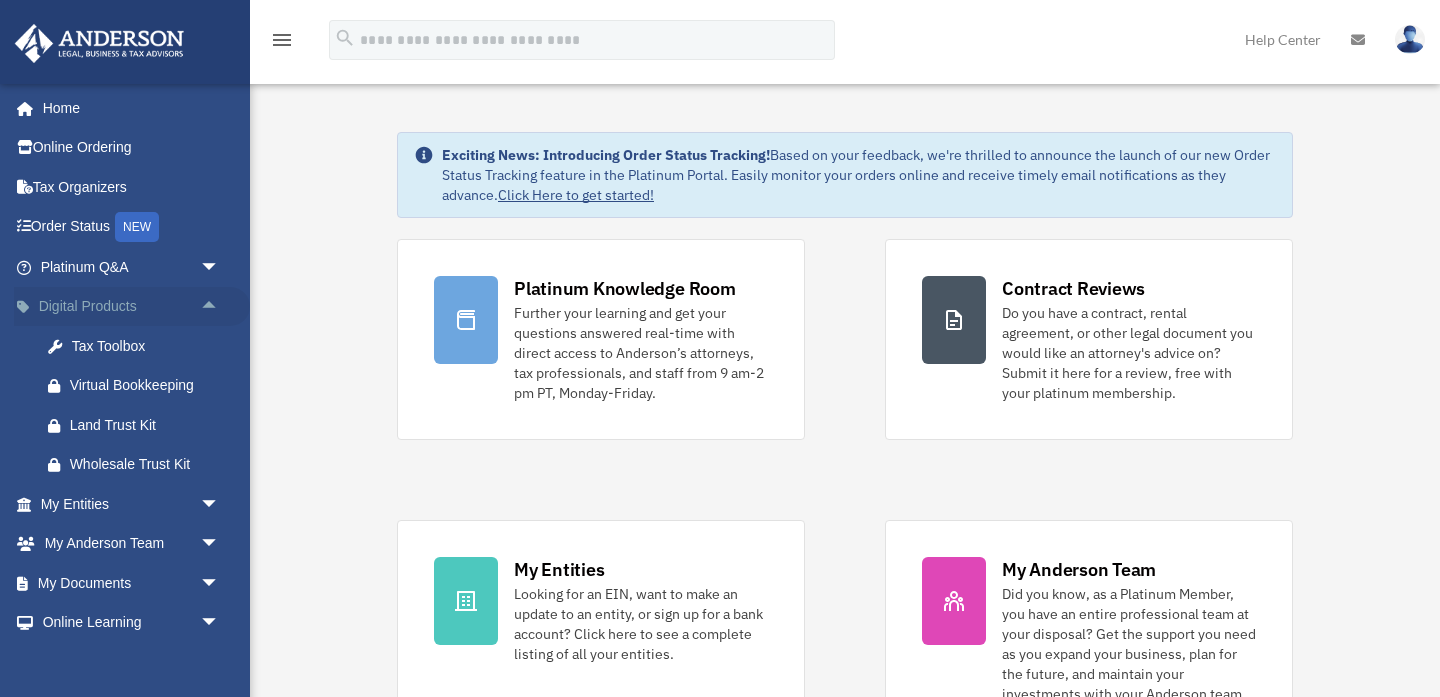 click on "arrow_drop_up" at bounding box center [220, 307] 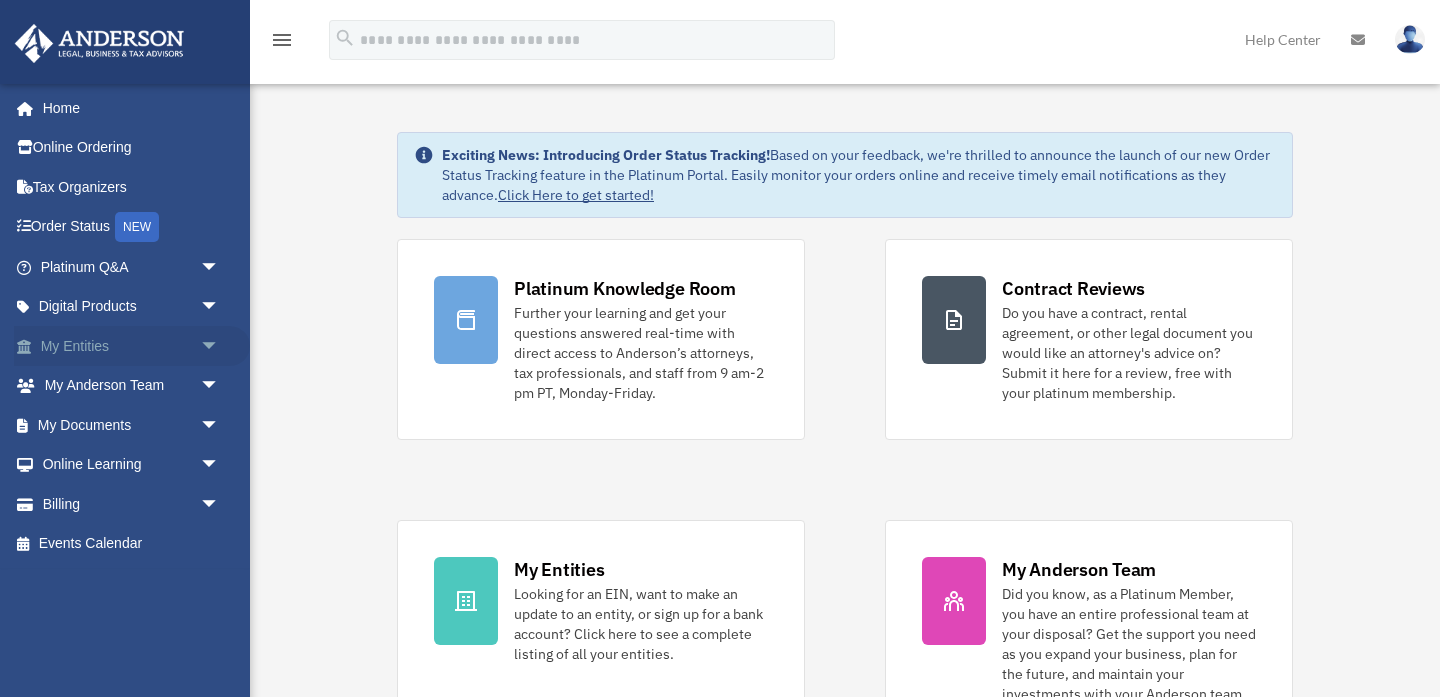 click on "arrow_drop_down" at bounding box center [220, 346] 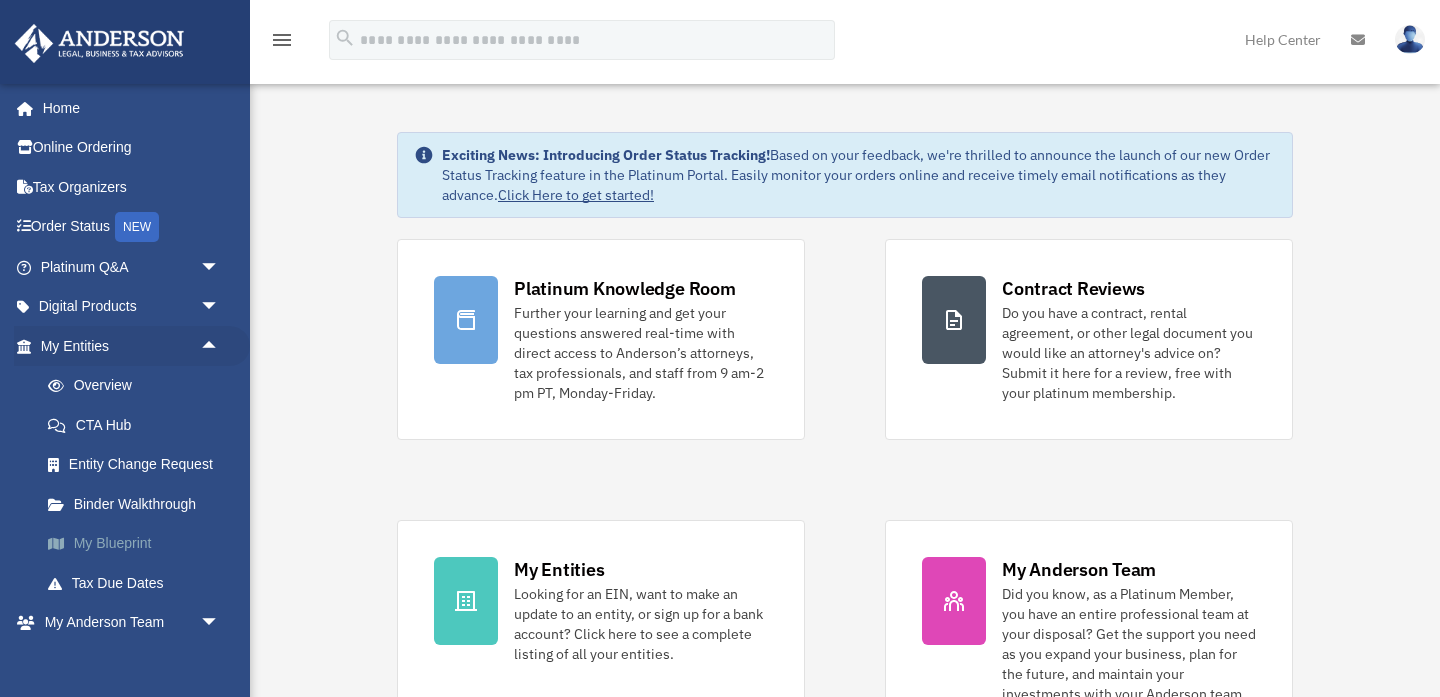 click on "My Blueprint" at bounding box center (139, 544) 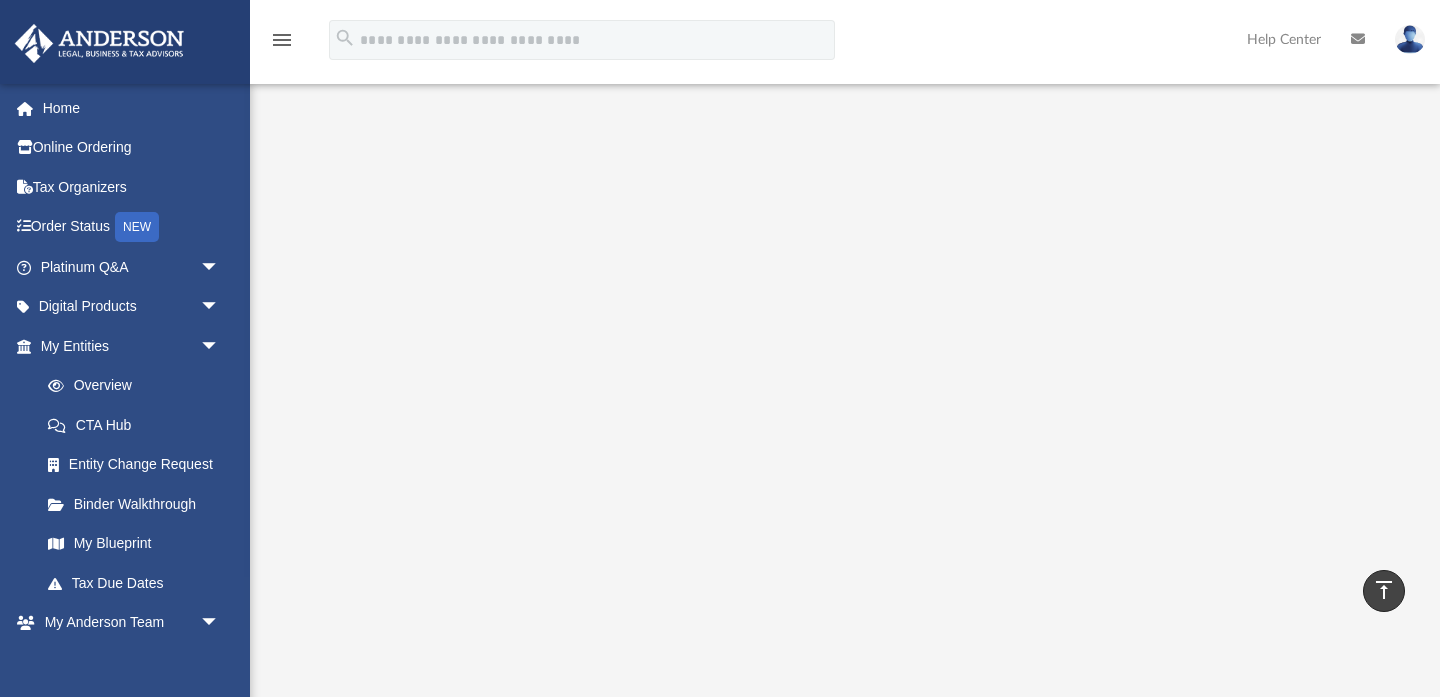 scroll, scrollTop: 0, scrollLeft: 0, axis: both 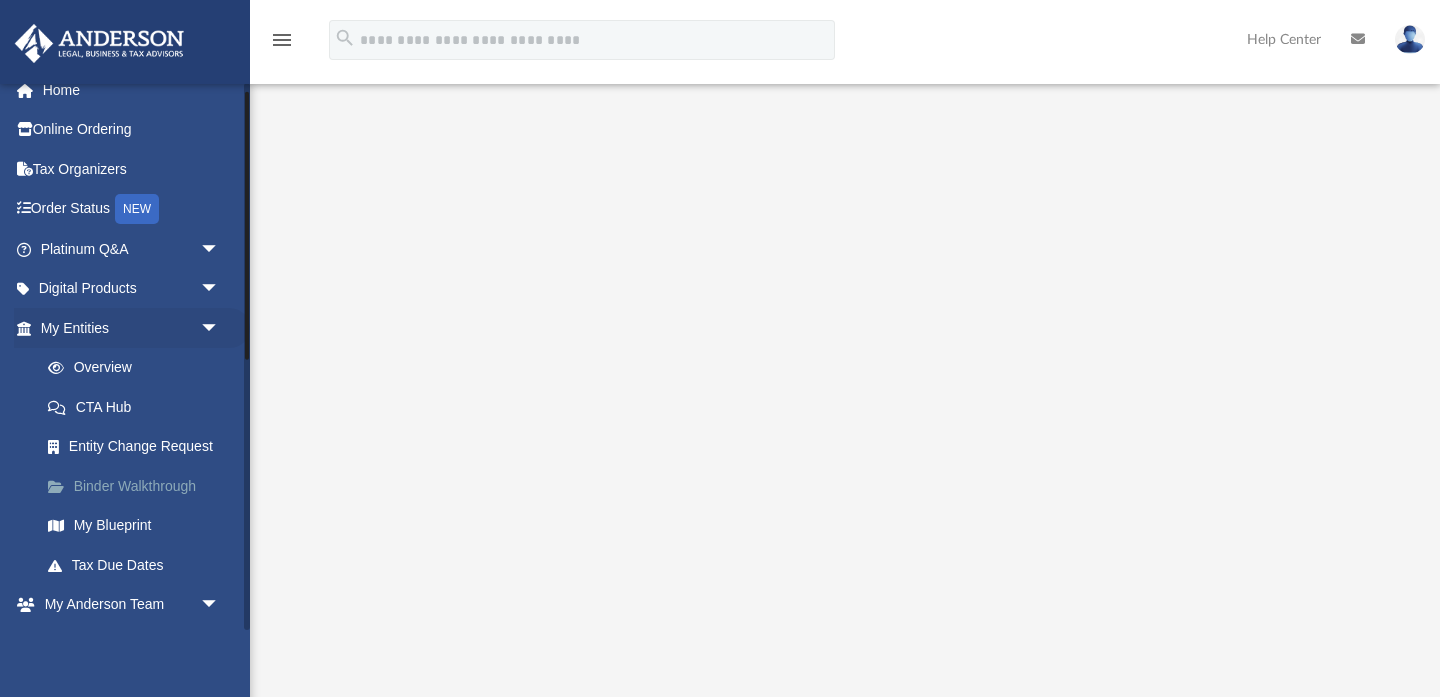 click on "Binder Walkthrough" at bounding box center [139, 486] 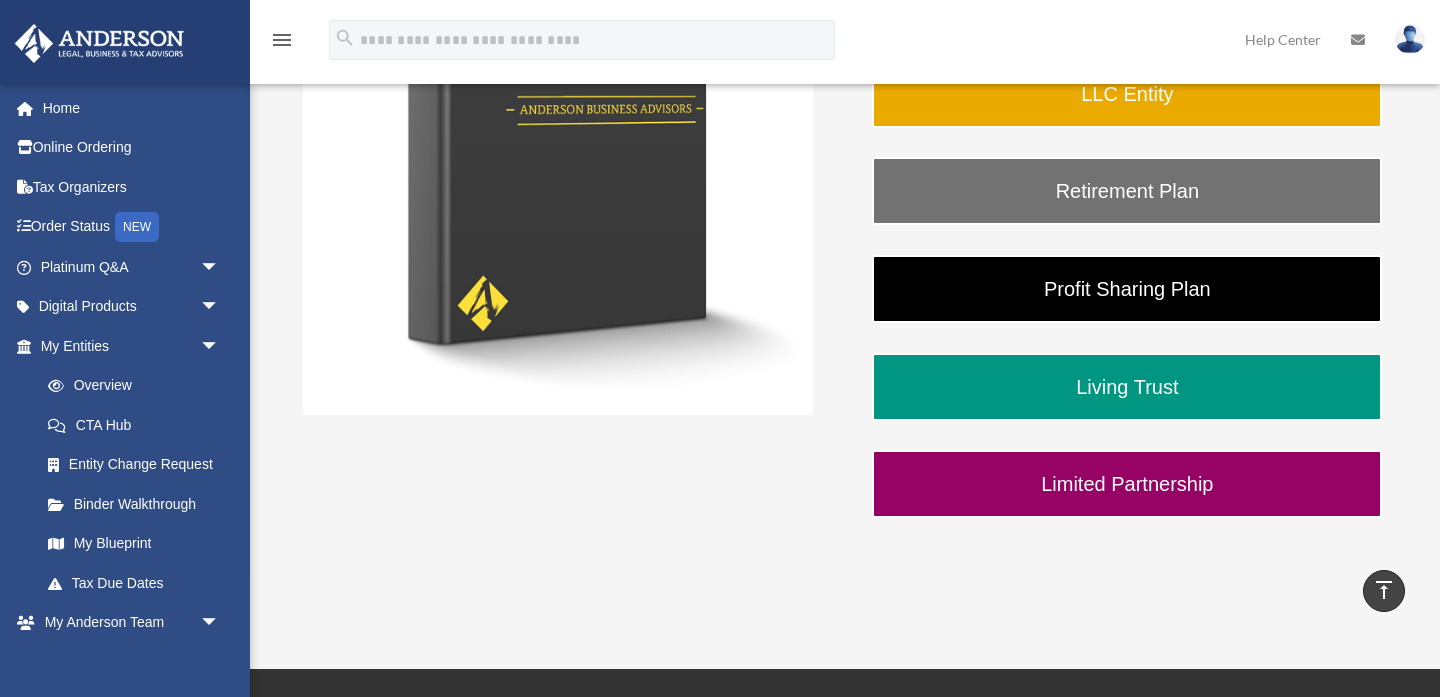 scroll, scrollTop: 285, scrollLeft: 0, axis: vertical 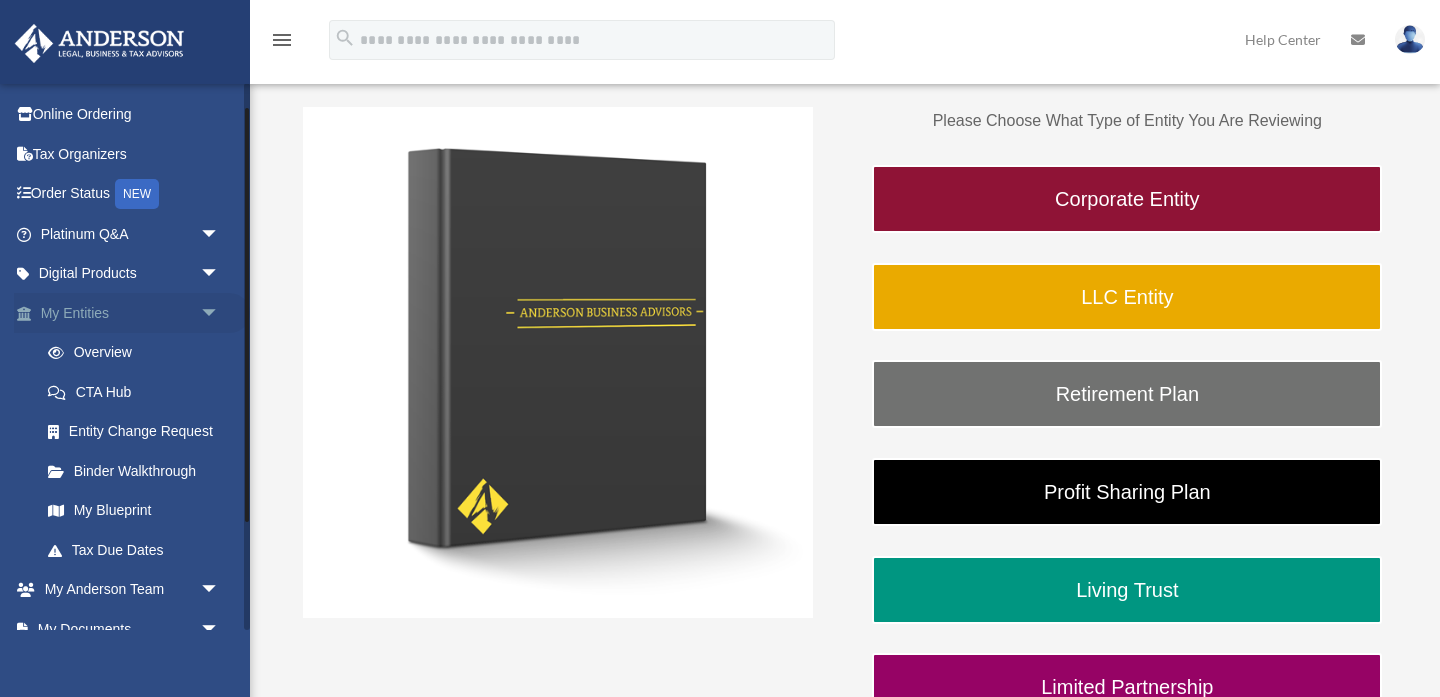 click on "Overview" at bounding box center (139, 353) 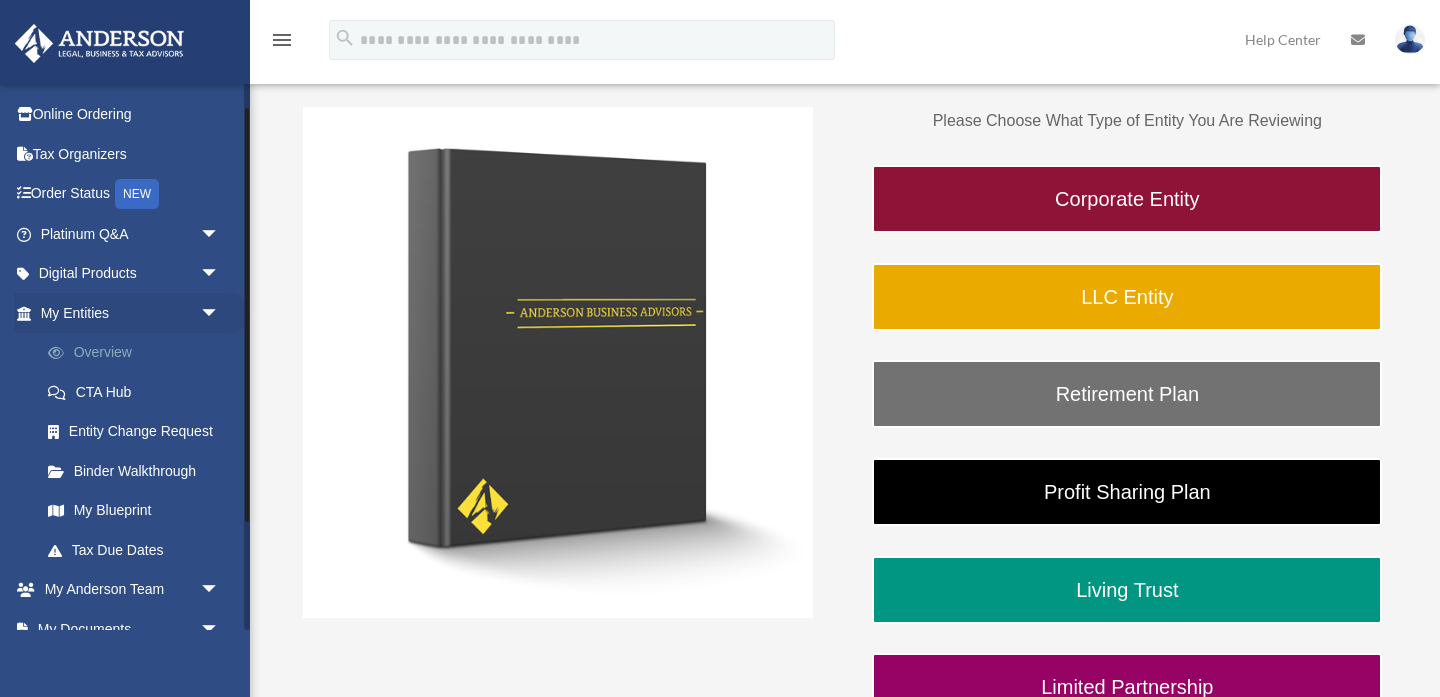click on "Overview" at bounding box center (139, 353) 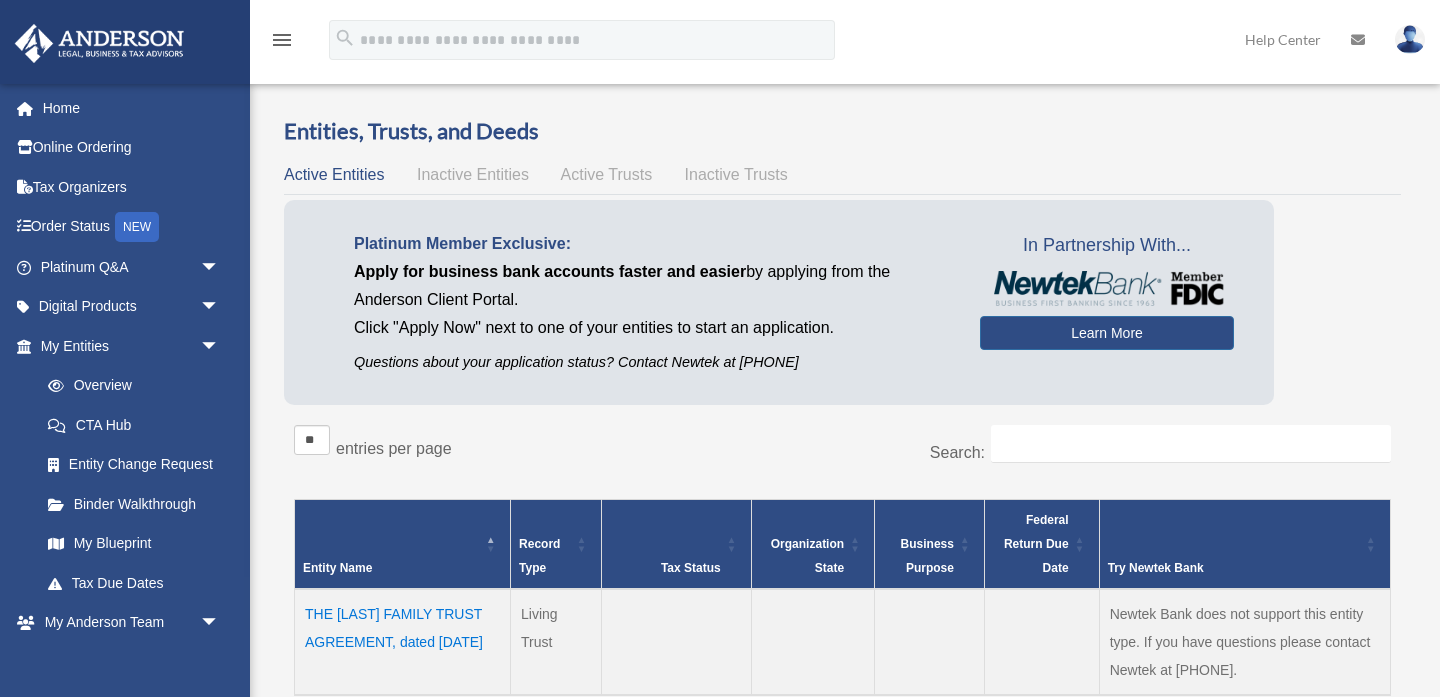scroll, scrollTop: 0, scrollLeft: 0, axis: both 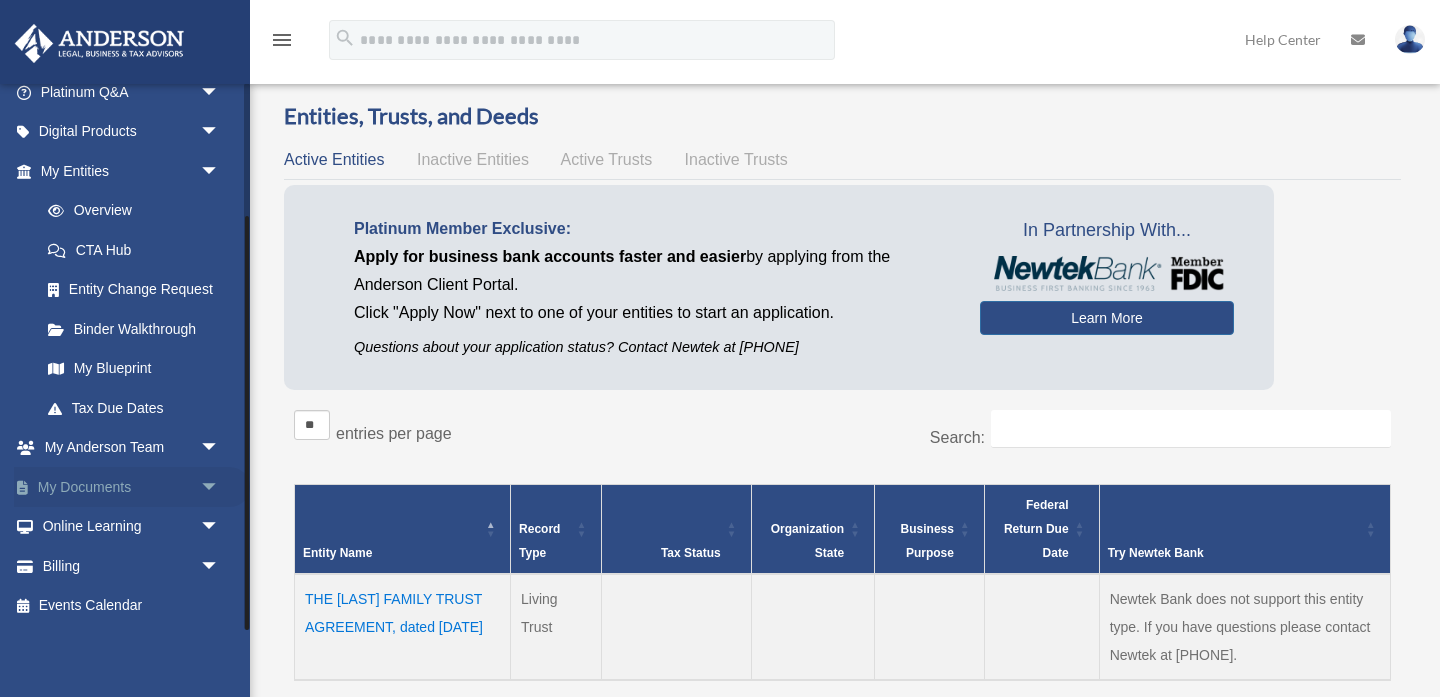 click on "arrow_drop_down" at bounding box center (220, 487) 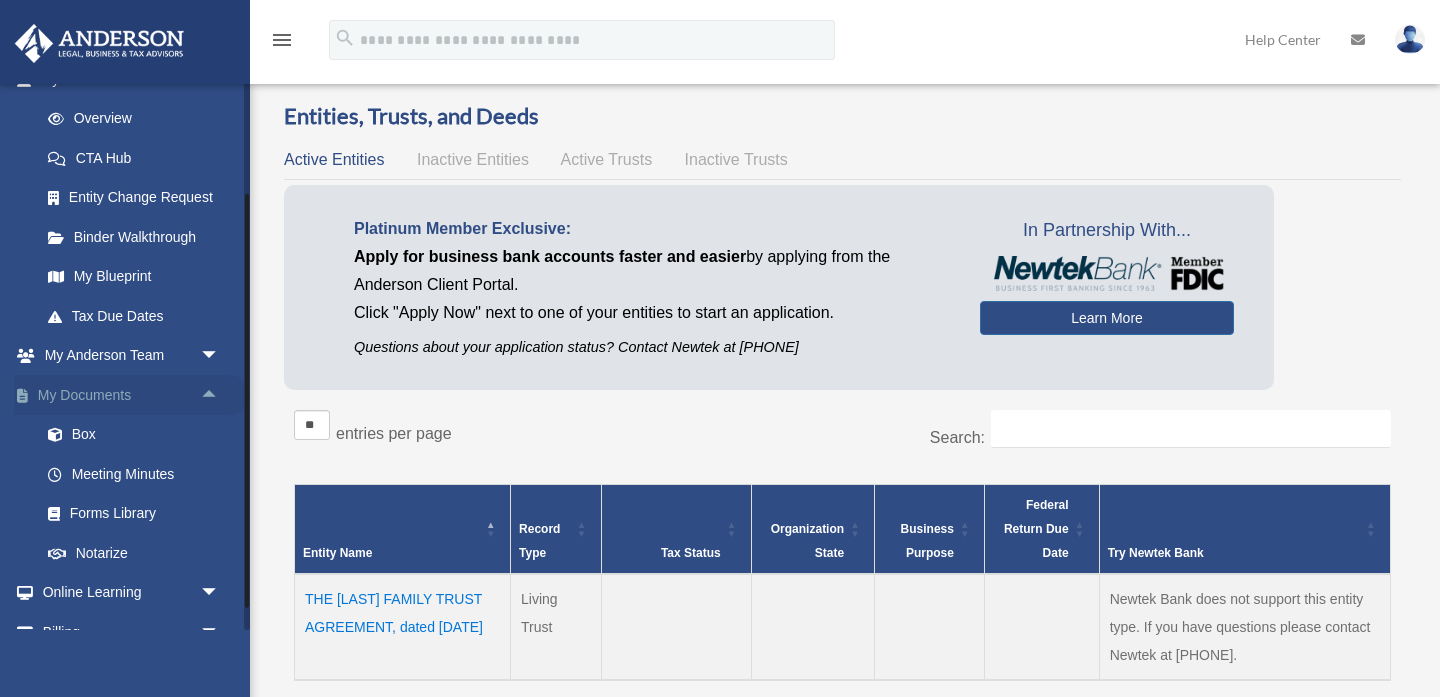 scroll, scrollTop: 277, scrollLeft: 0, axis: vertical 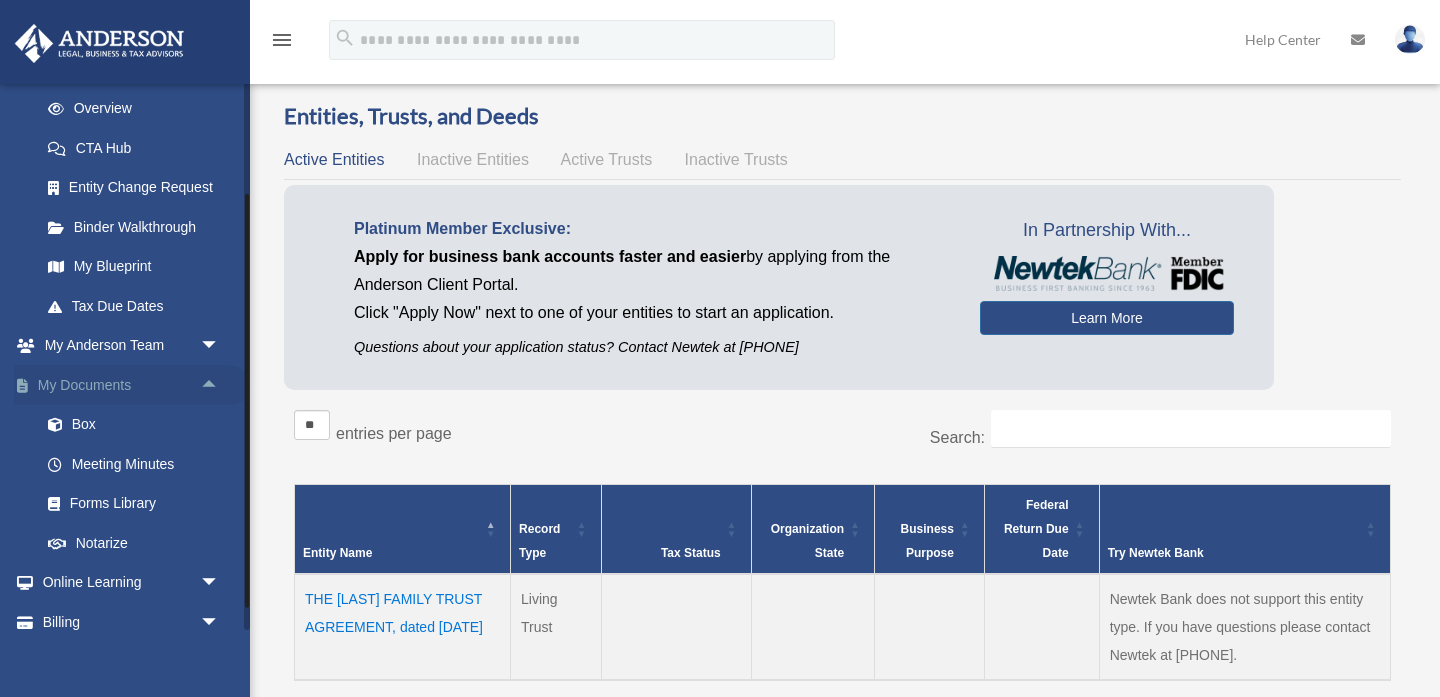 click on "arrow_drop_up" at bounding box center (220, 385) 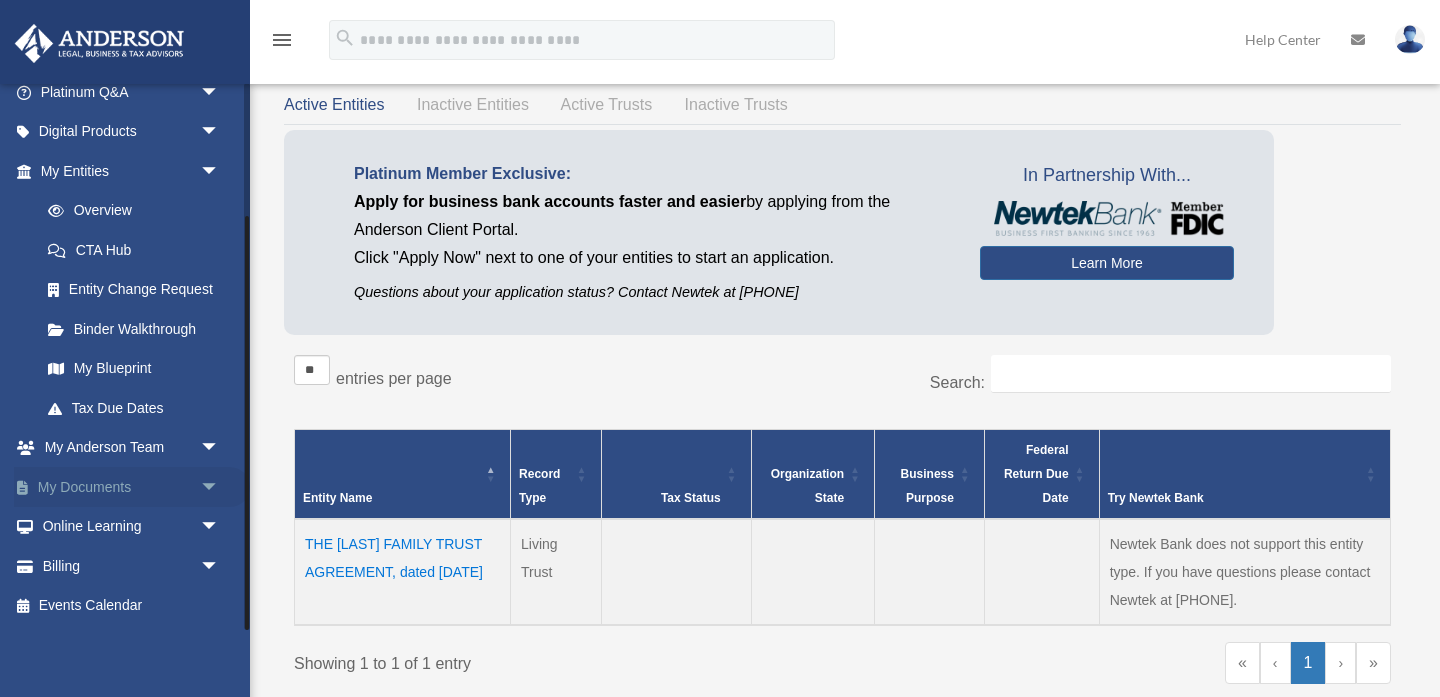 scroll, scrollTop: 79, scrollLeft: 0, axis: vertical 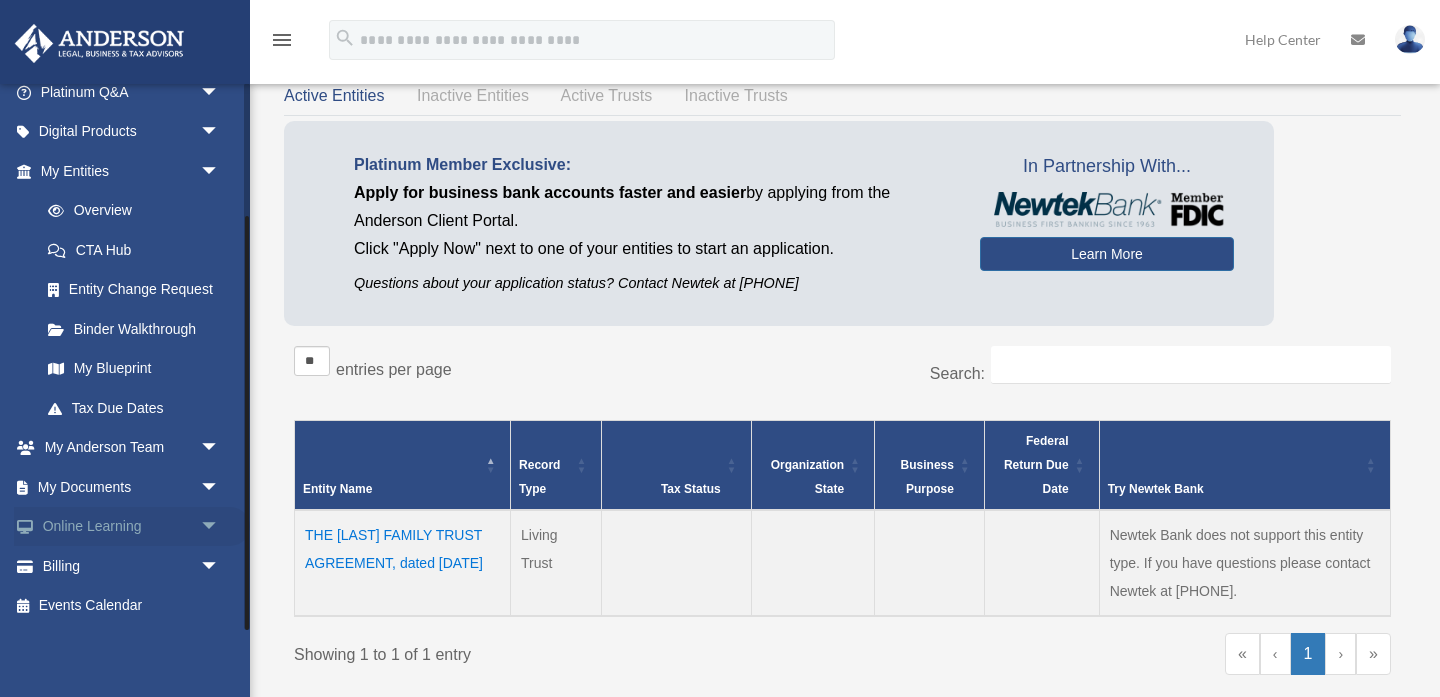 click on "arrow_drop_down" at bounding box center (220, 527) 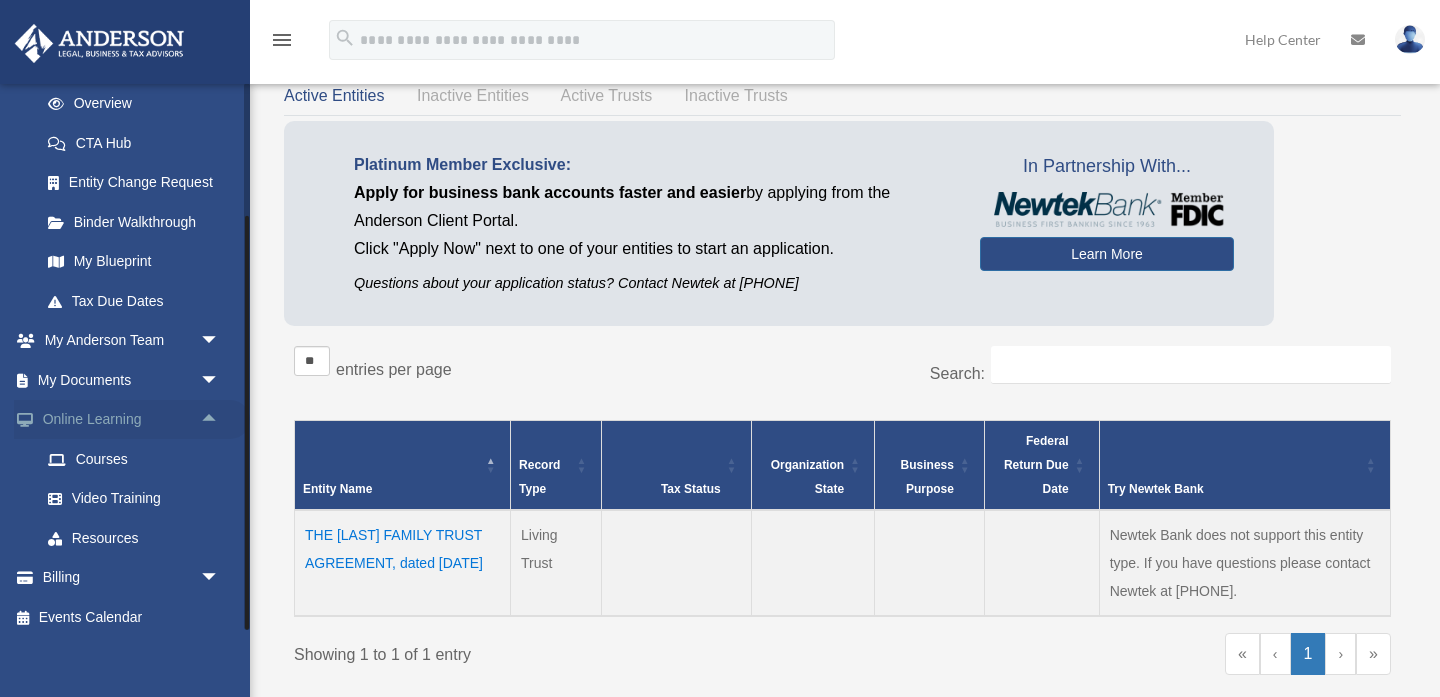 scroll, scrollTop: 293, scrollLeft: 0, axis: vertical 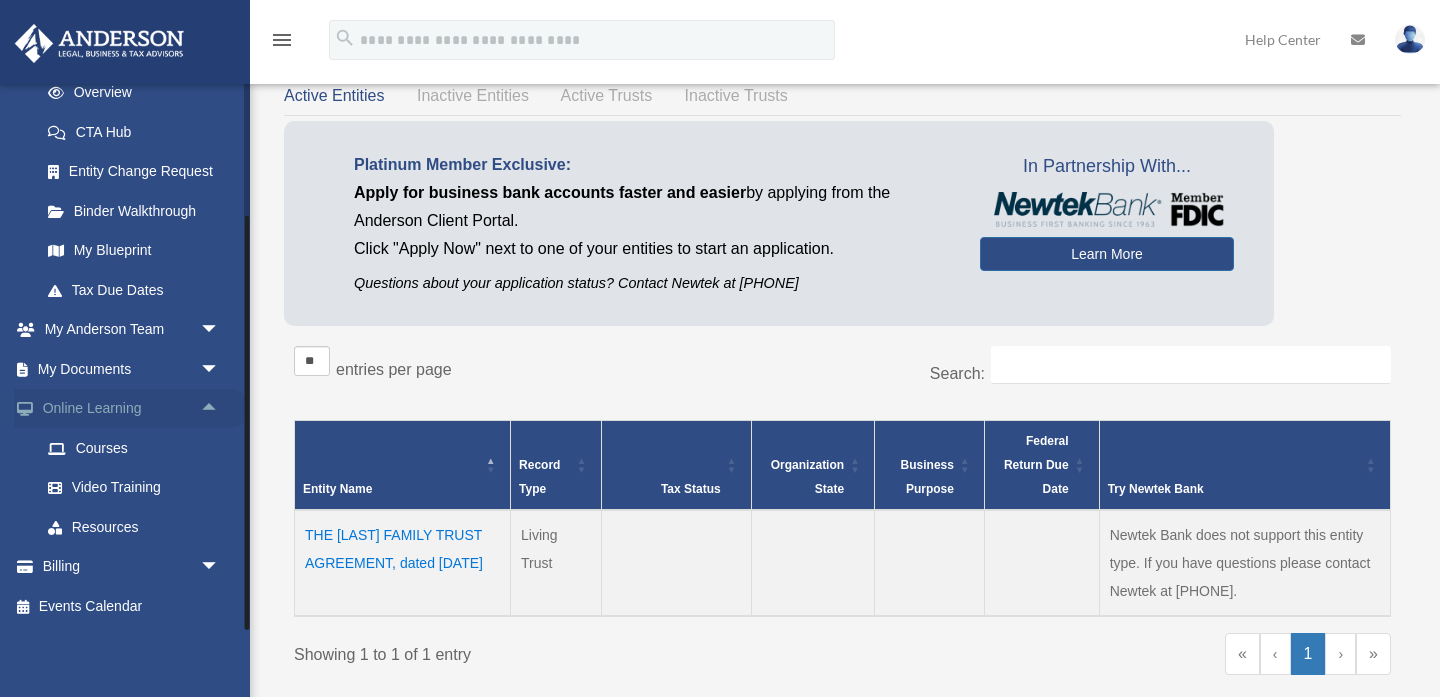 click on "arrow_drop_up" at bounding box center (220, 409) 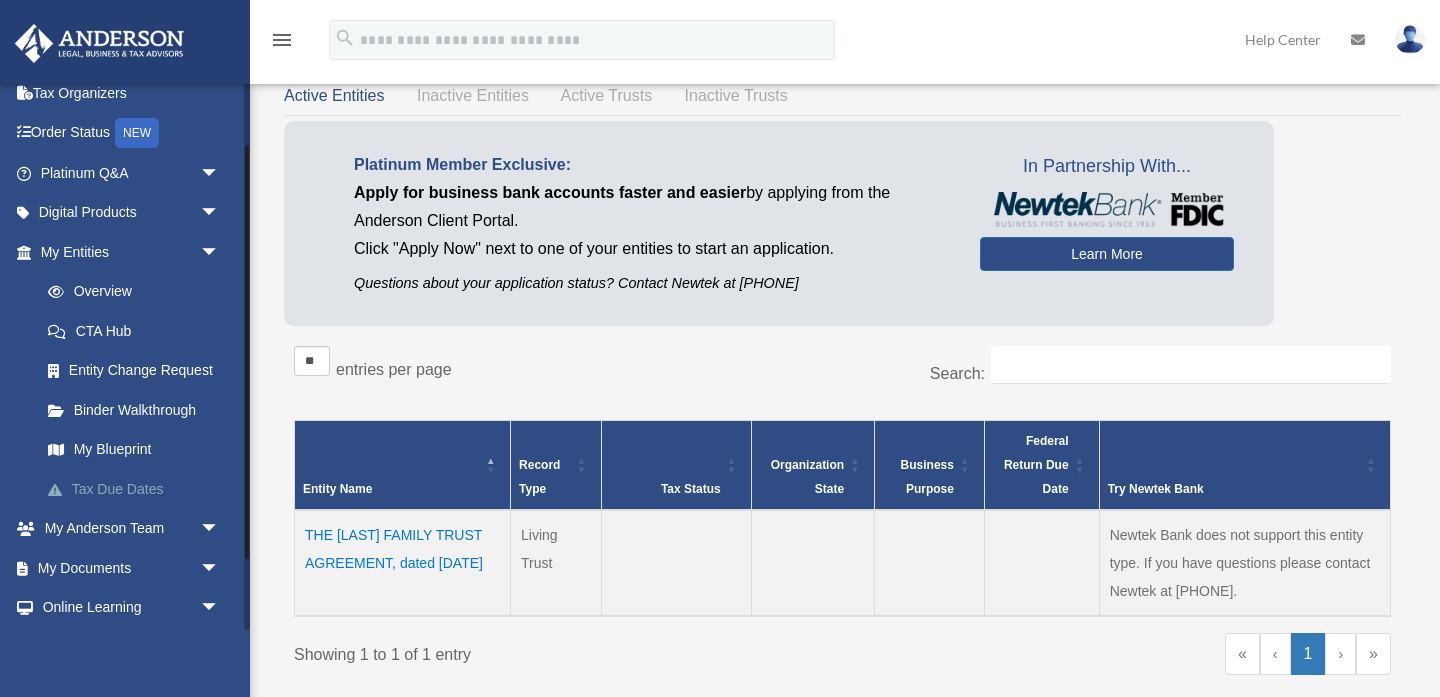 scroll, scrollTop: 76, scrollLeft: 0, axis: vertical 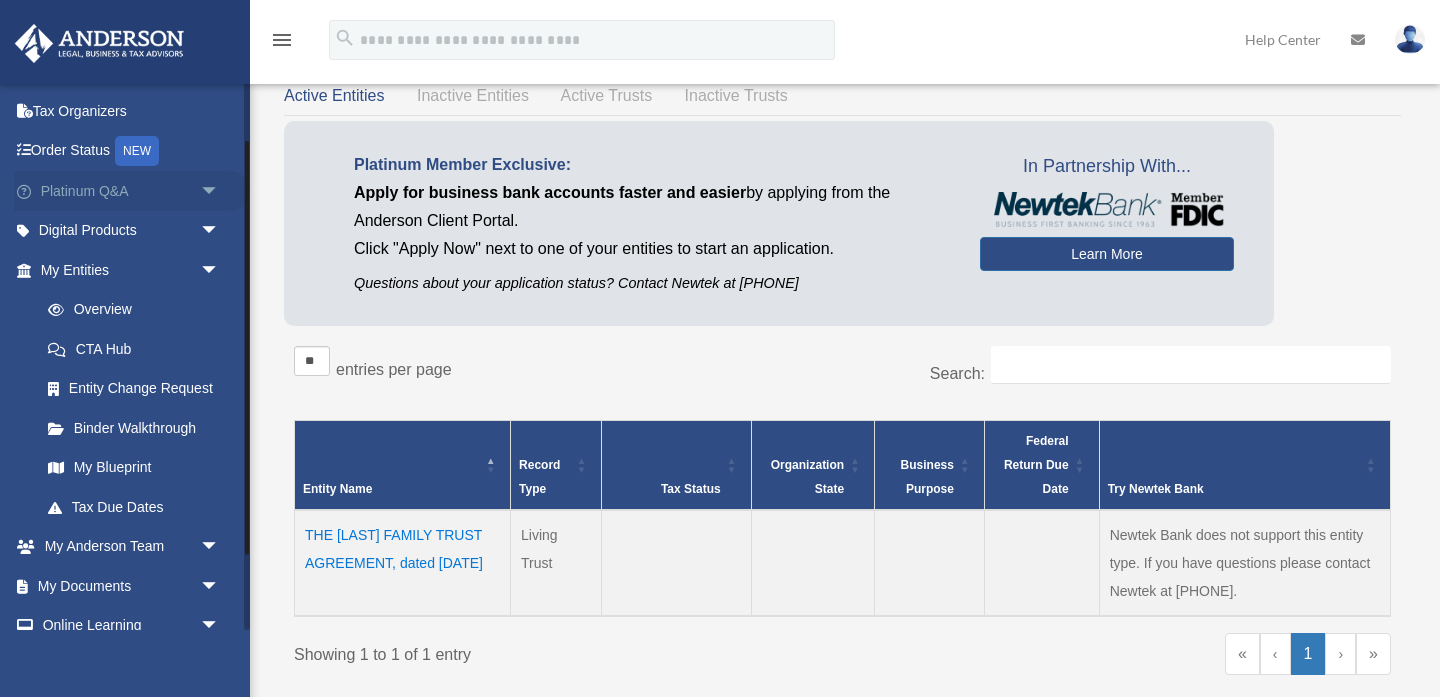 click on "arrow_drop_down" at bounding box center [220, 191] 